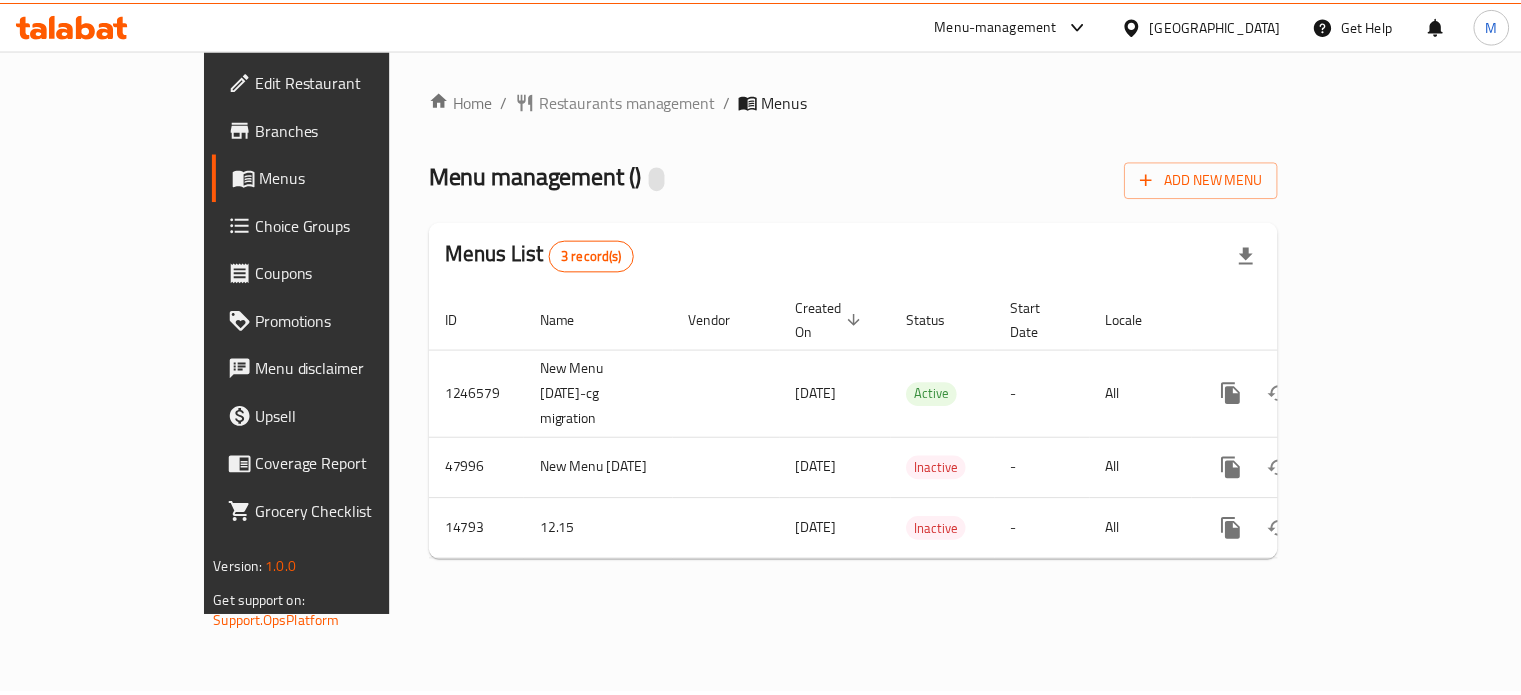 scroll, scrollTop: 0, scrollLeft: 0, axis: both 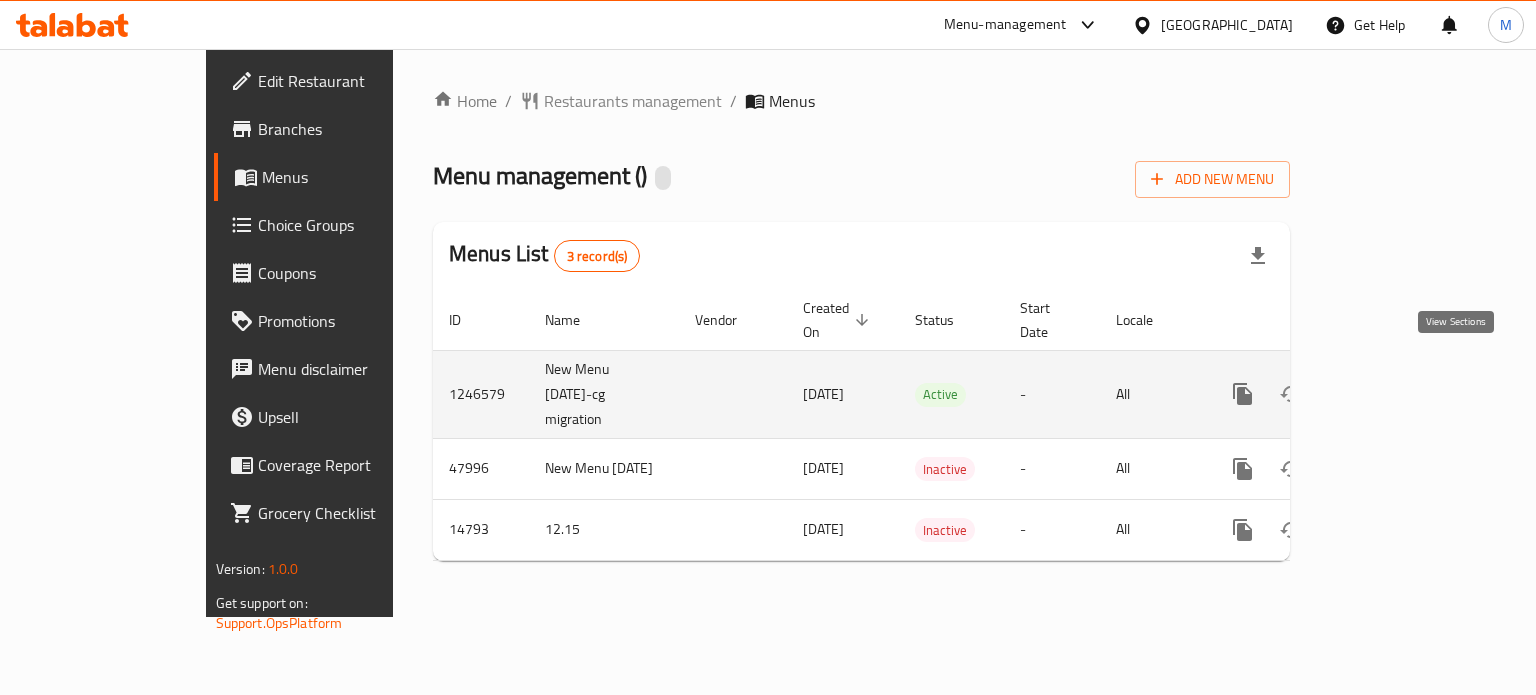 click at bounding box center (1387, 394) 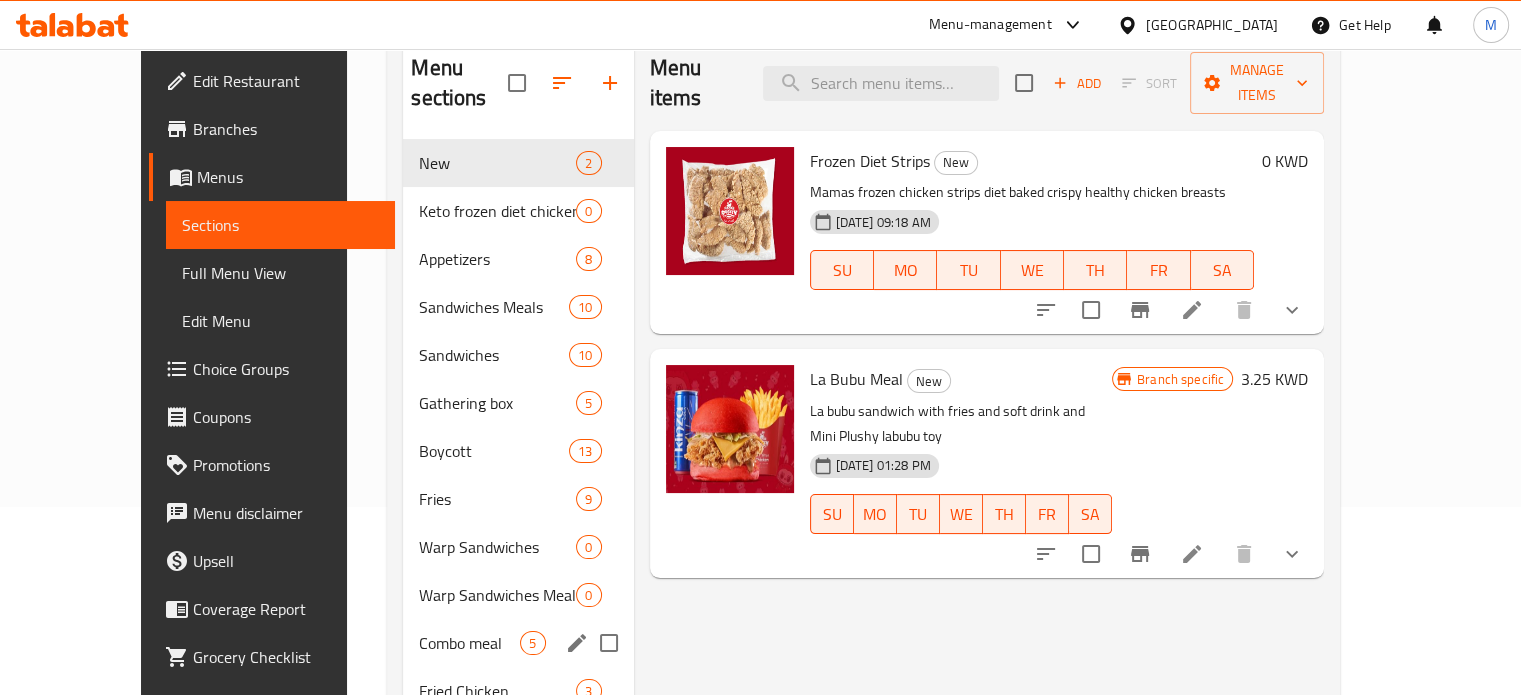 scroll, scrollTop: 263, scrollLeft: 0, axis: vertical 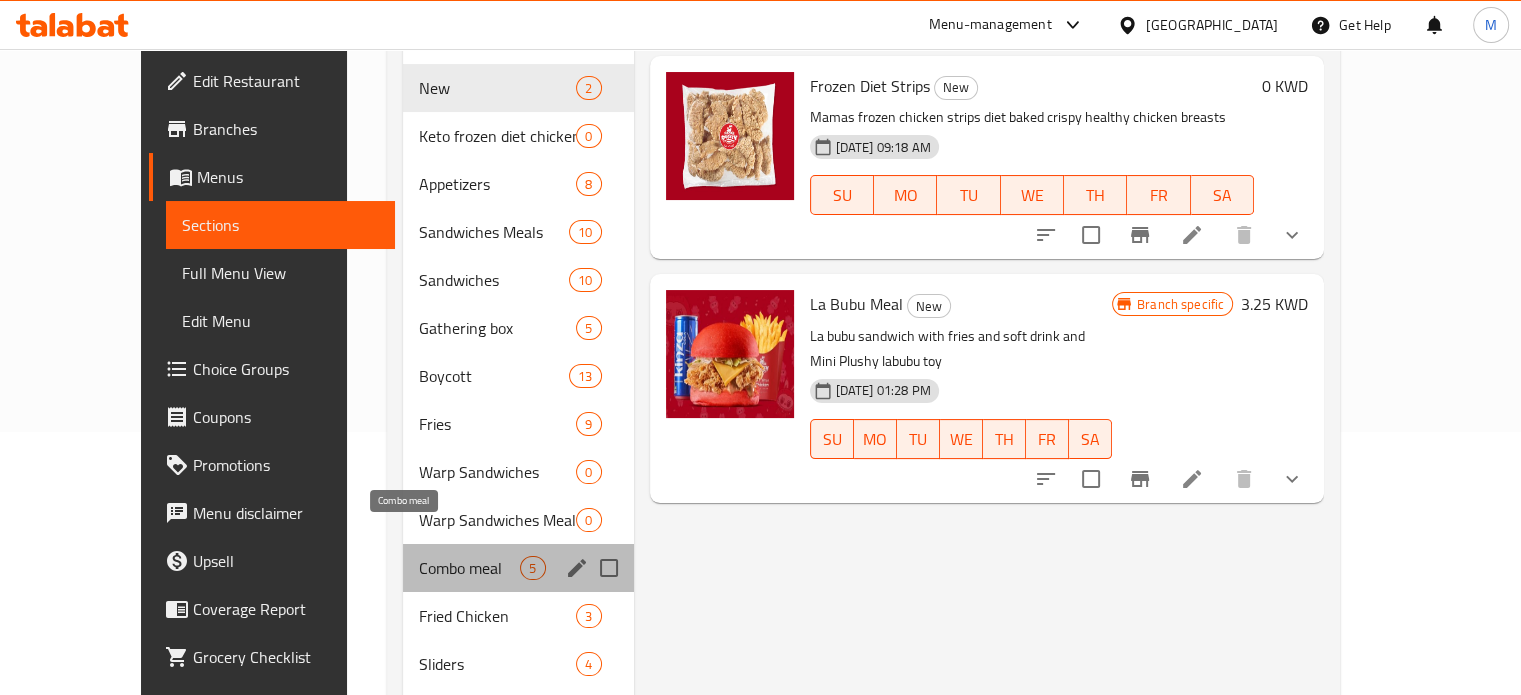 click on "Combo meal" at bounding box center (469, 568) 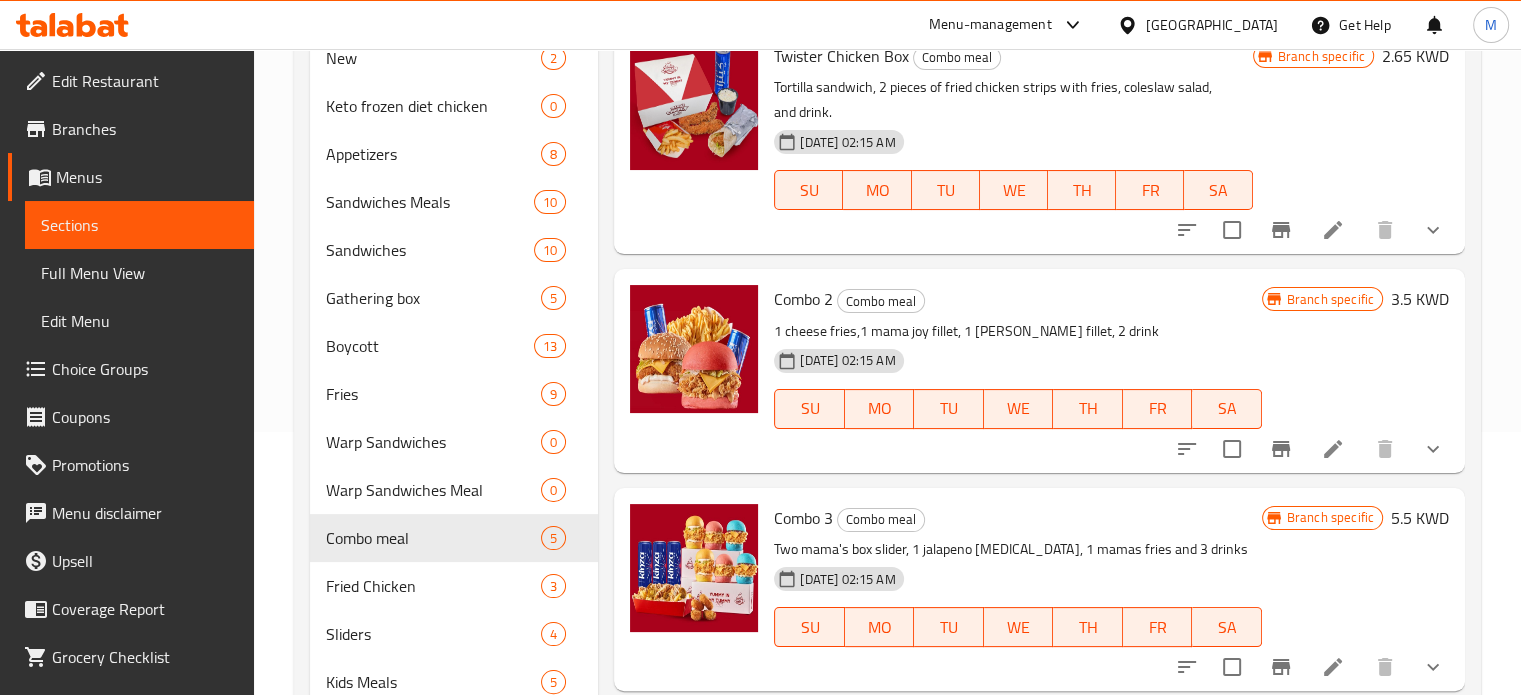 scroll, scrollTop: 0, scrollLeft: 0, axis: both 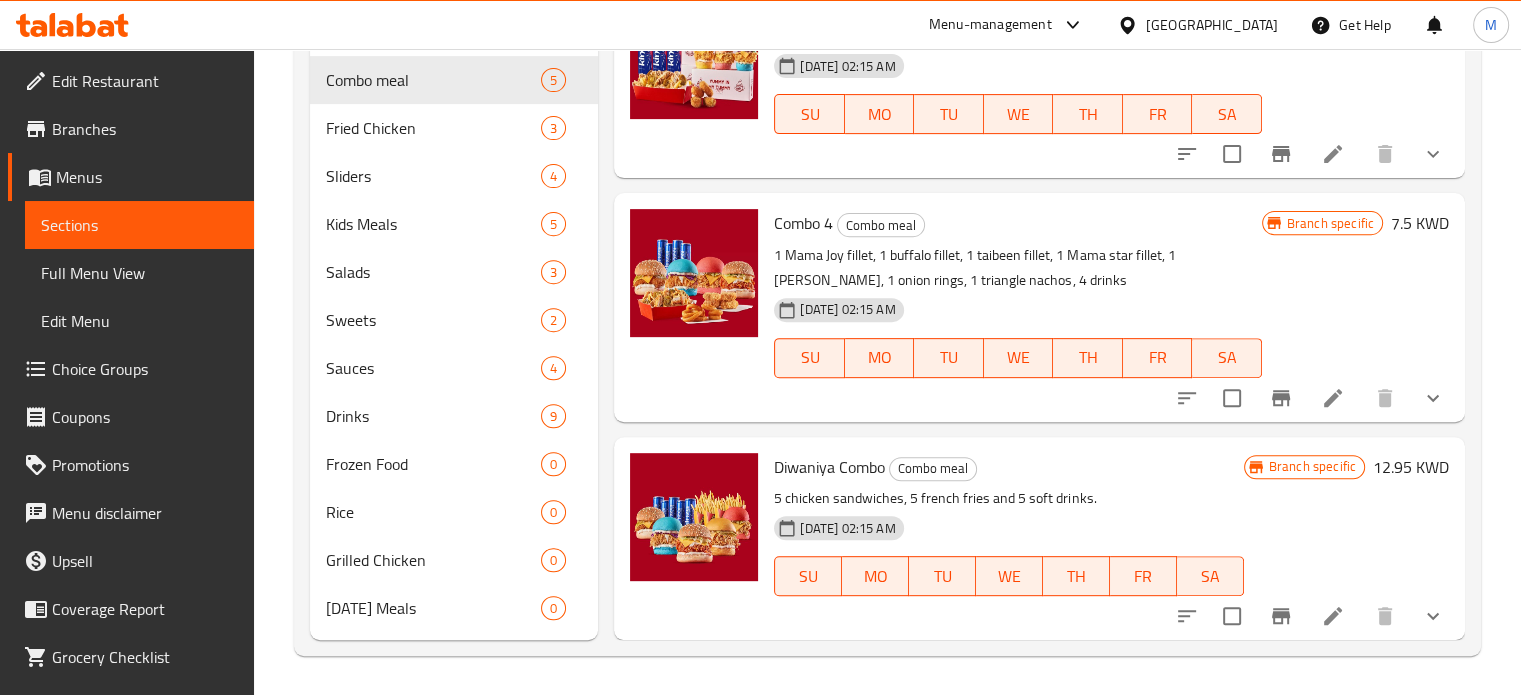 click on "SU MO TU WE TH FR SA" at bounding box center (1008, 576) 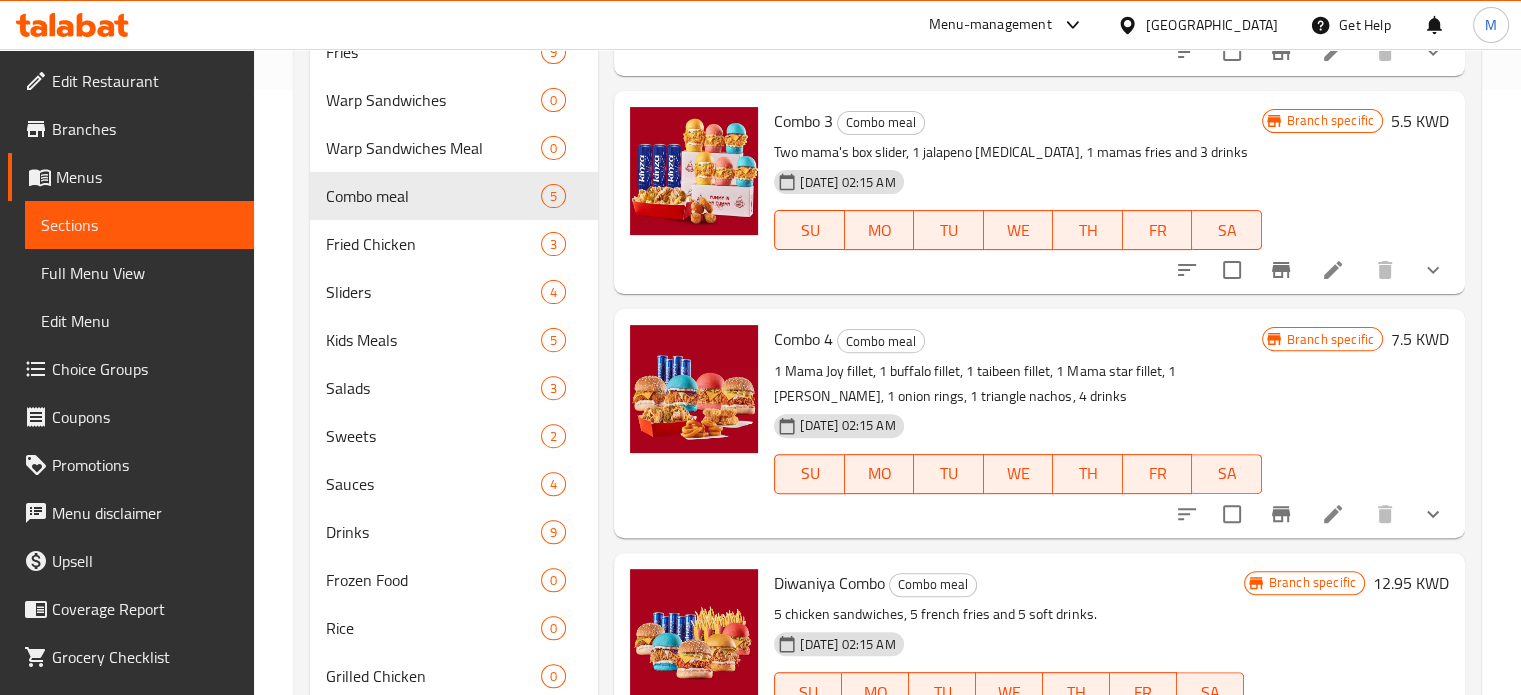scroll, scrollTop: 604, scrollLeft: 0, axis: vertical 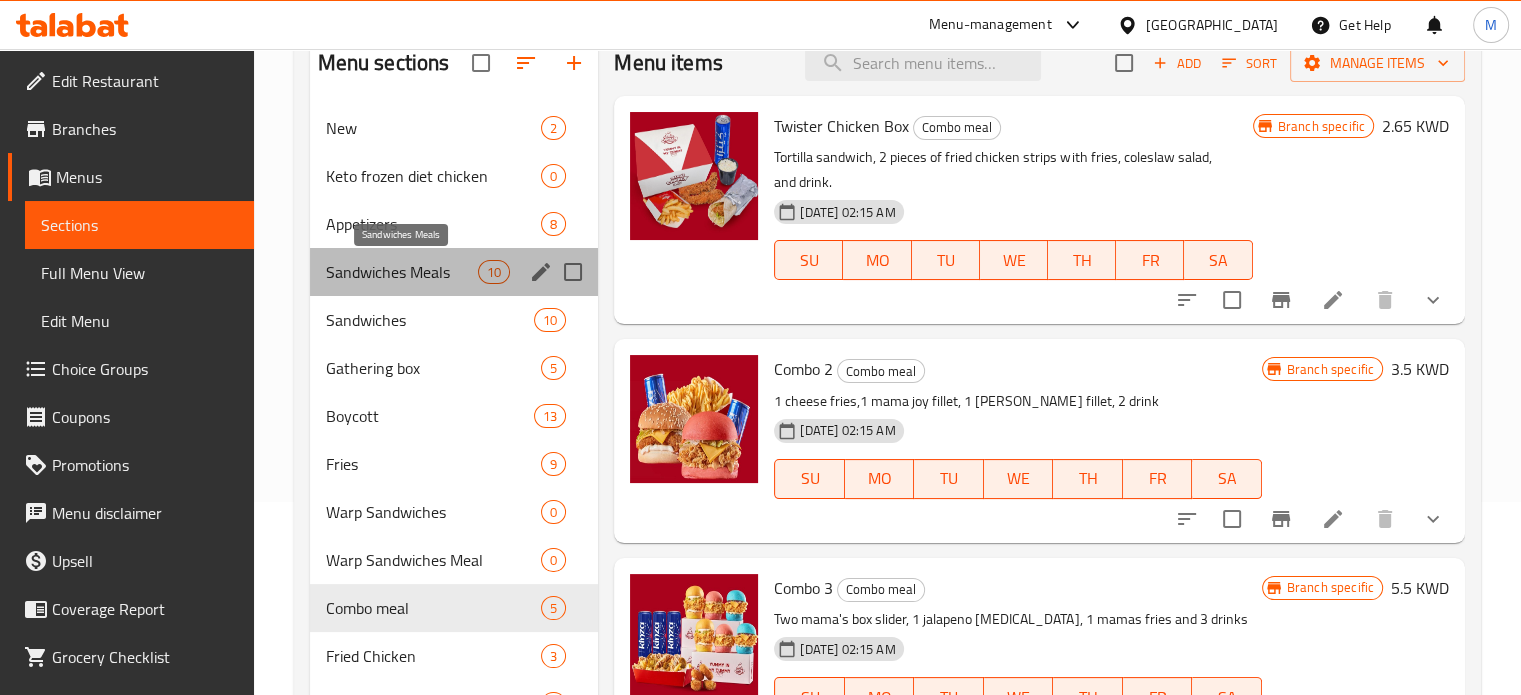 click on "Sandwiches Meals" at bounding box center [402, 272] 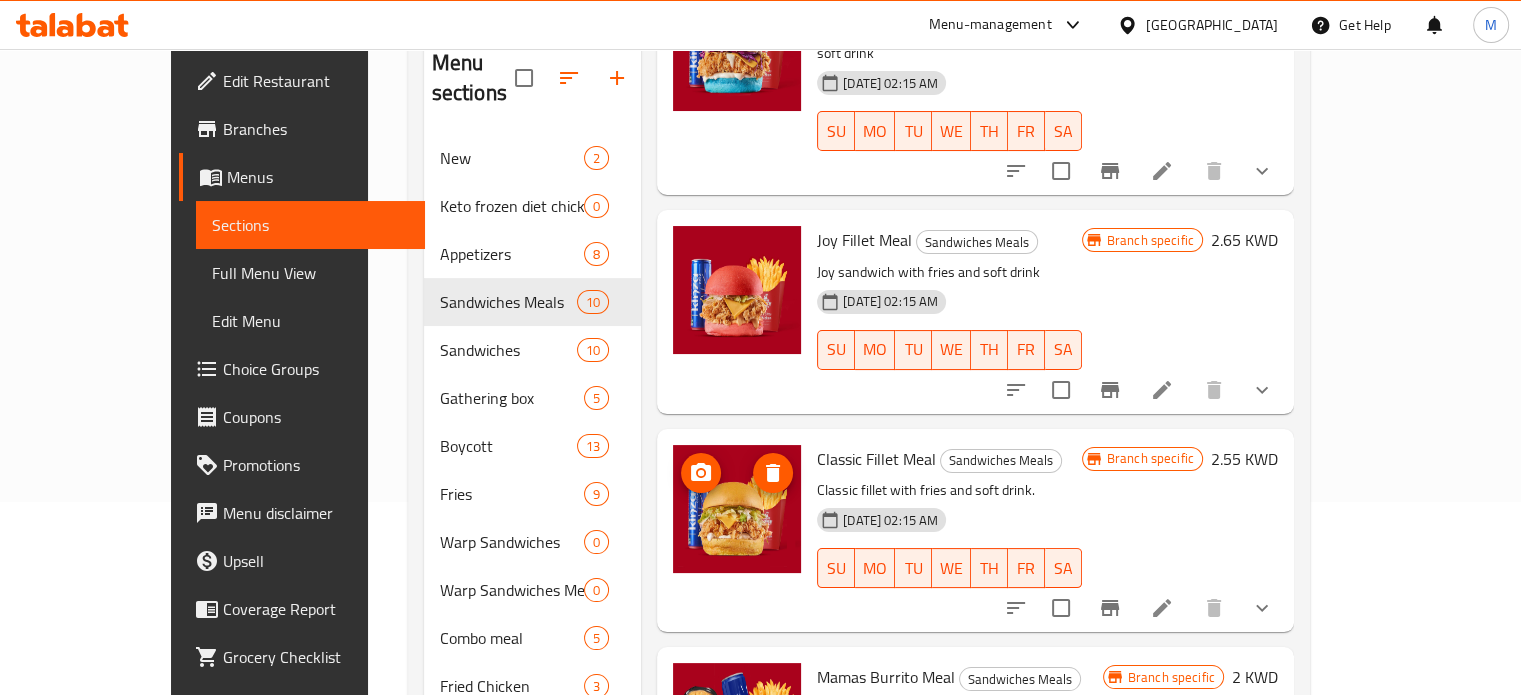 scroll, scrollTop: 1097, scrollLeft: 0, axis: vertical 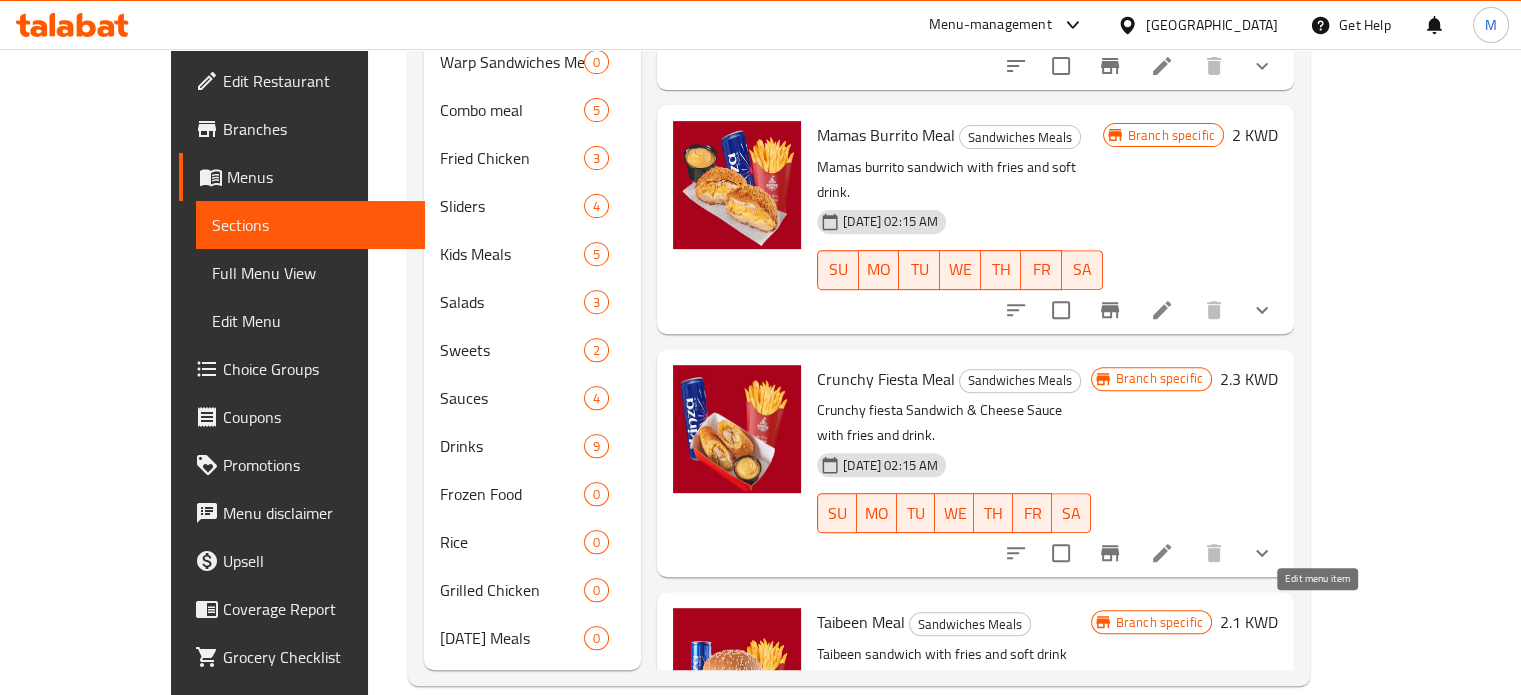 click 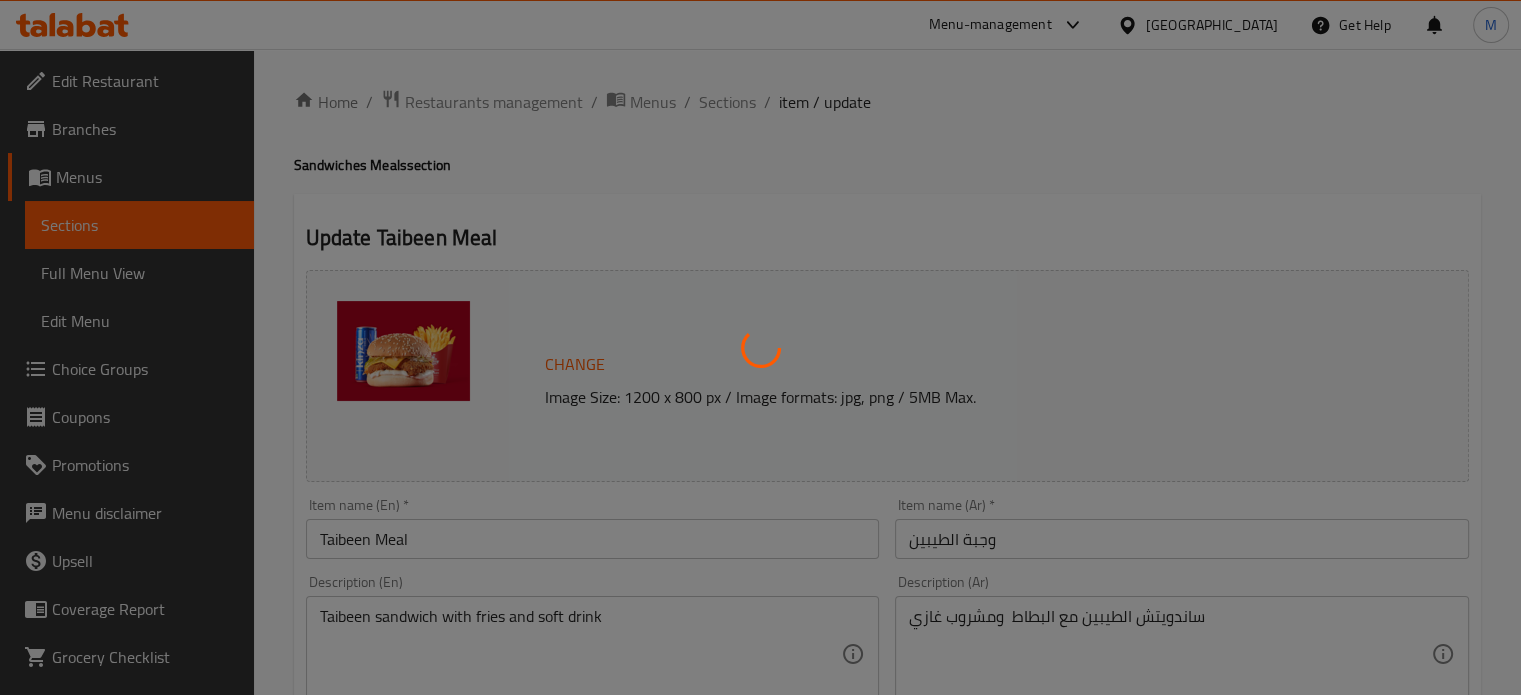 type on "الاضافات" 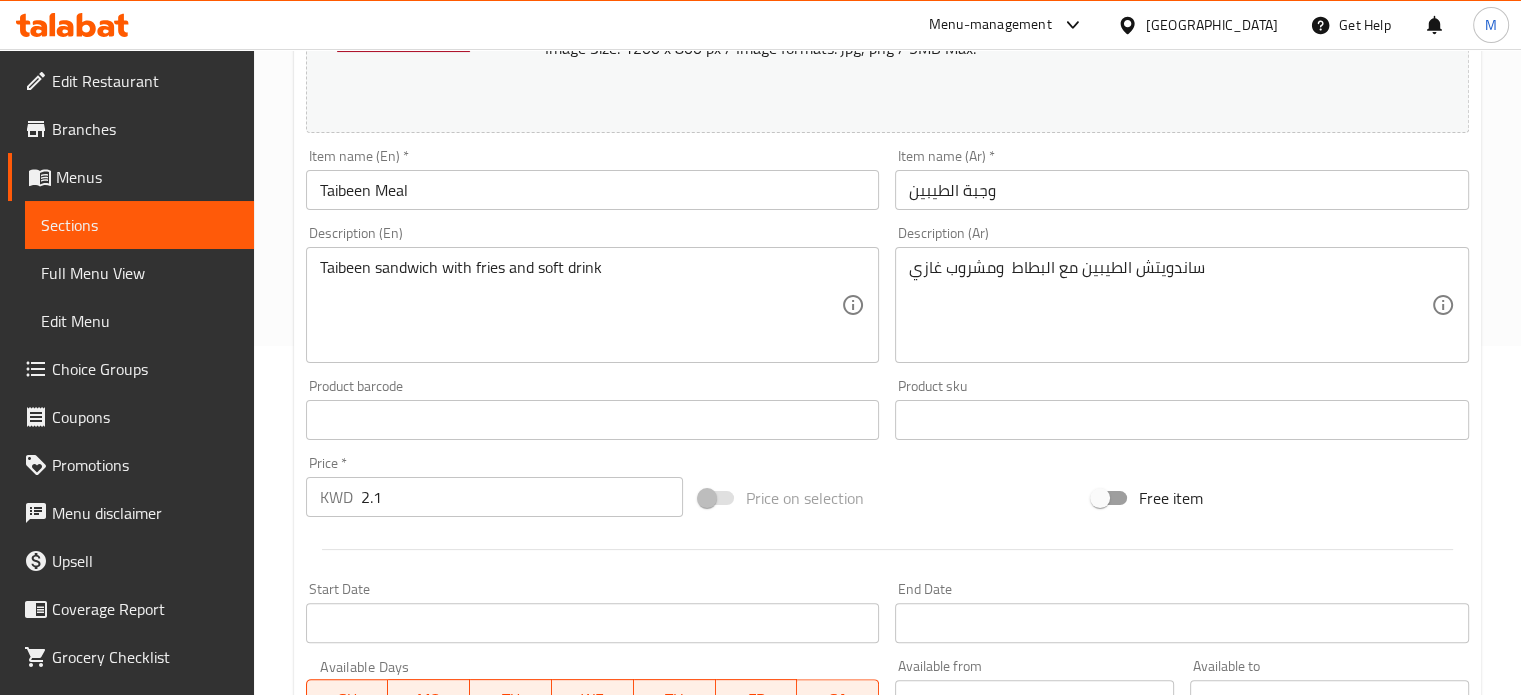 scroll, scrollTop: 400, scrollLeft: 0, axis: vertical 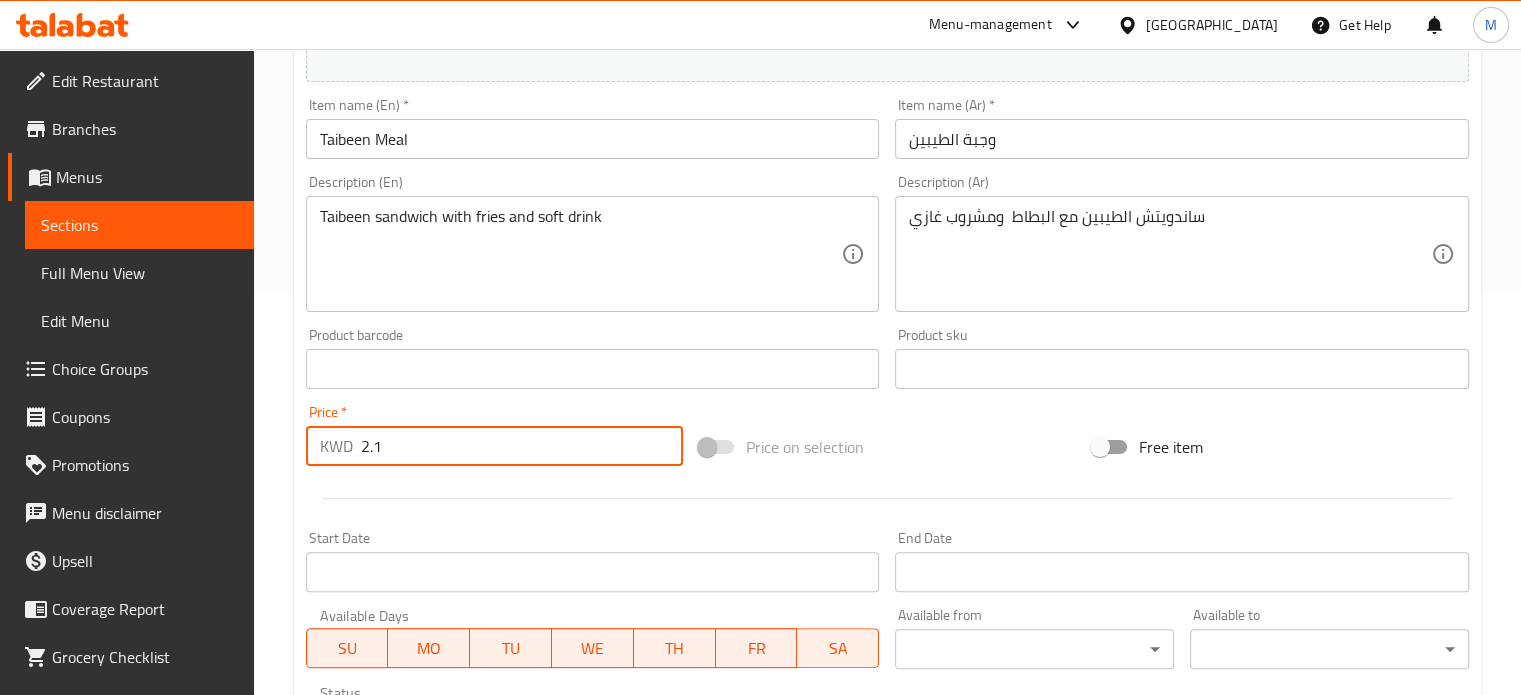 click on "2.1" at bounding box center (522, 446) 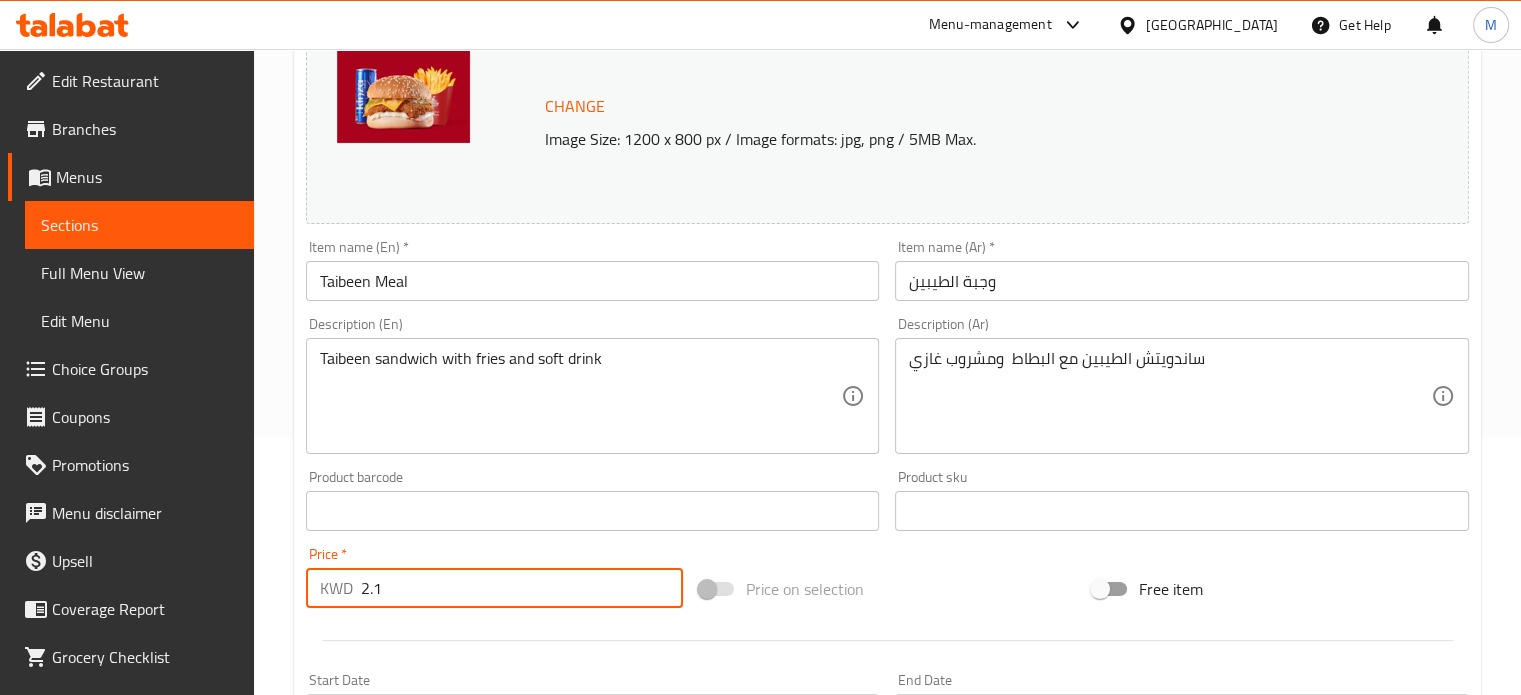 scroll, scrollTop: 200, scrollLeft: 0, axis: vertical 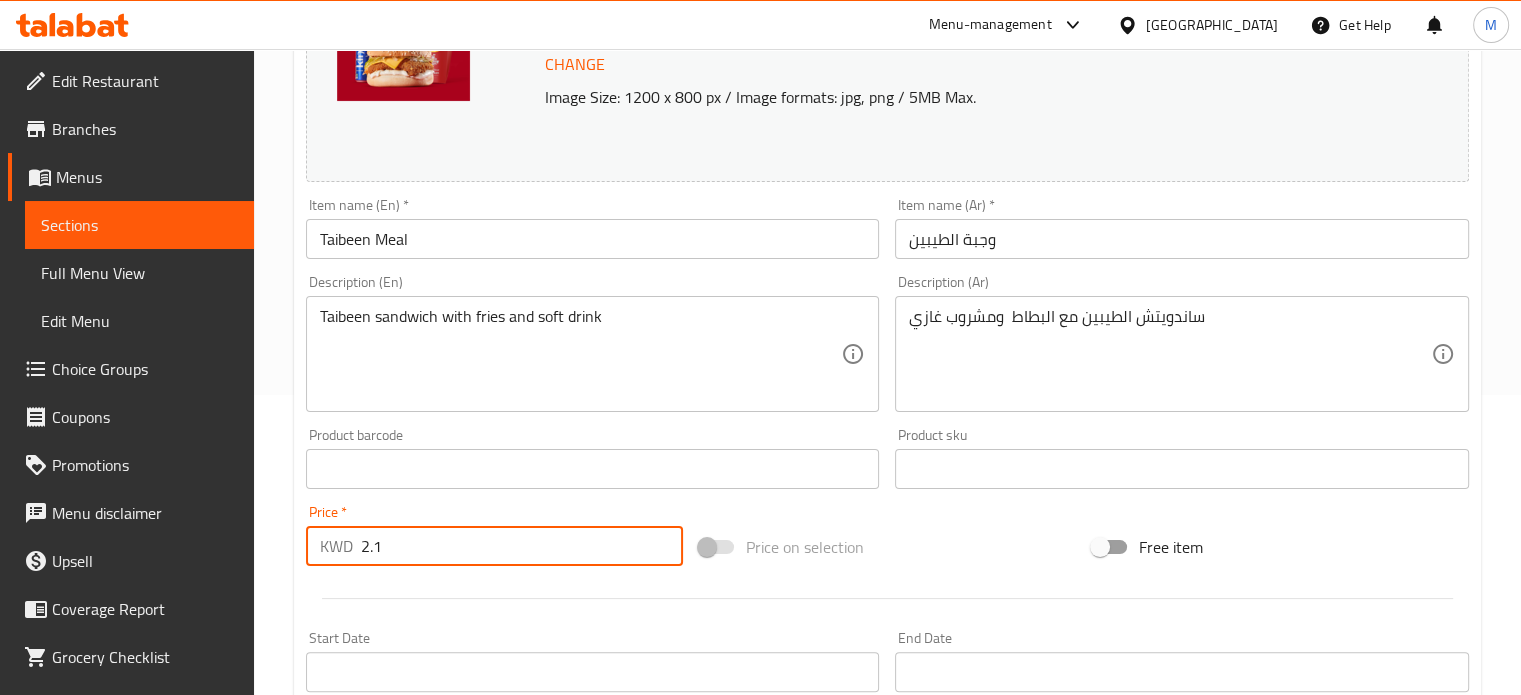 click on "Price on selection" at bounding box center (887, 547) 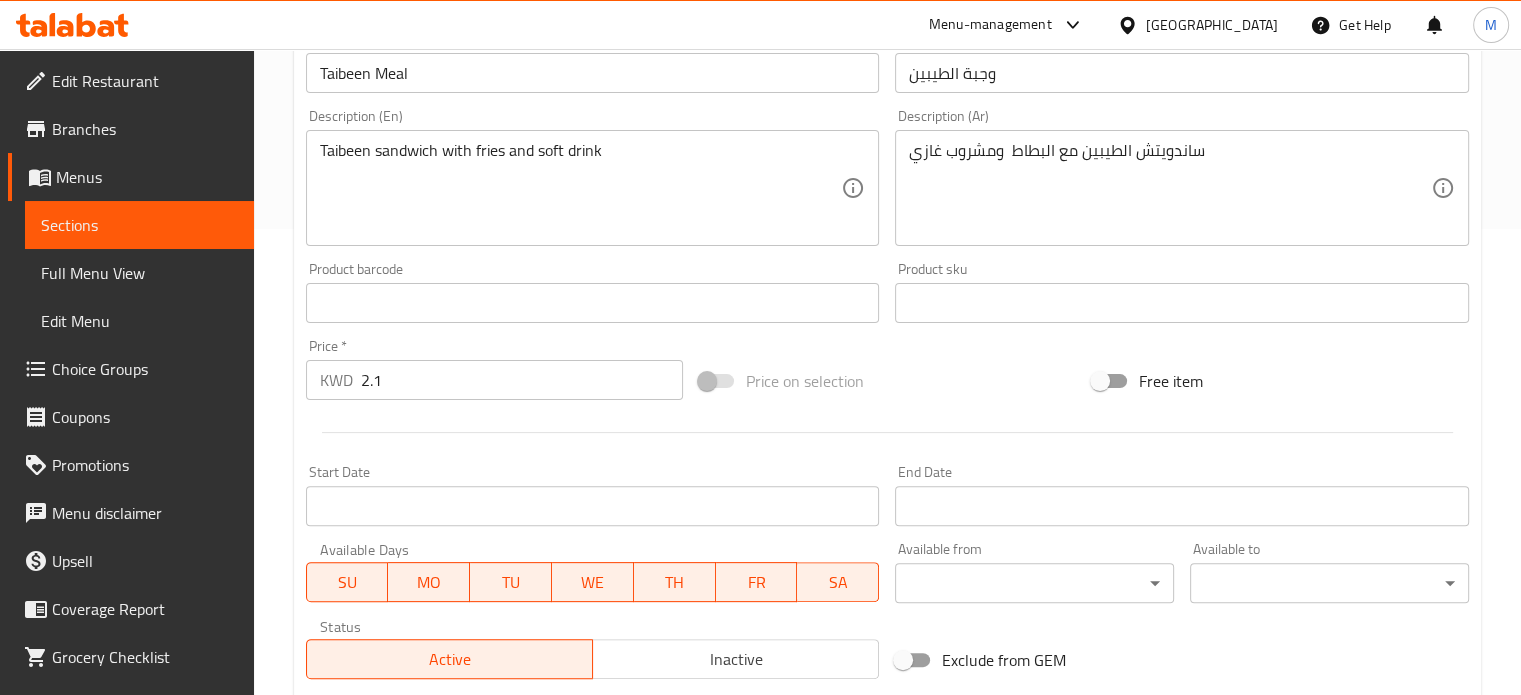scroll, scrollTop: 800, scrollLeft: 0, axis: vertical 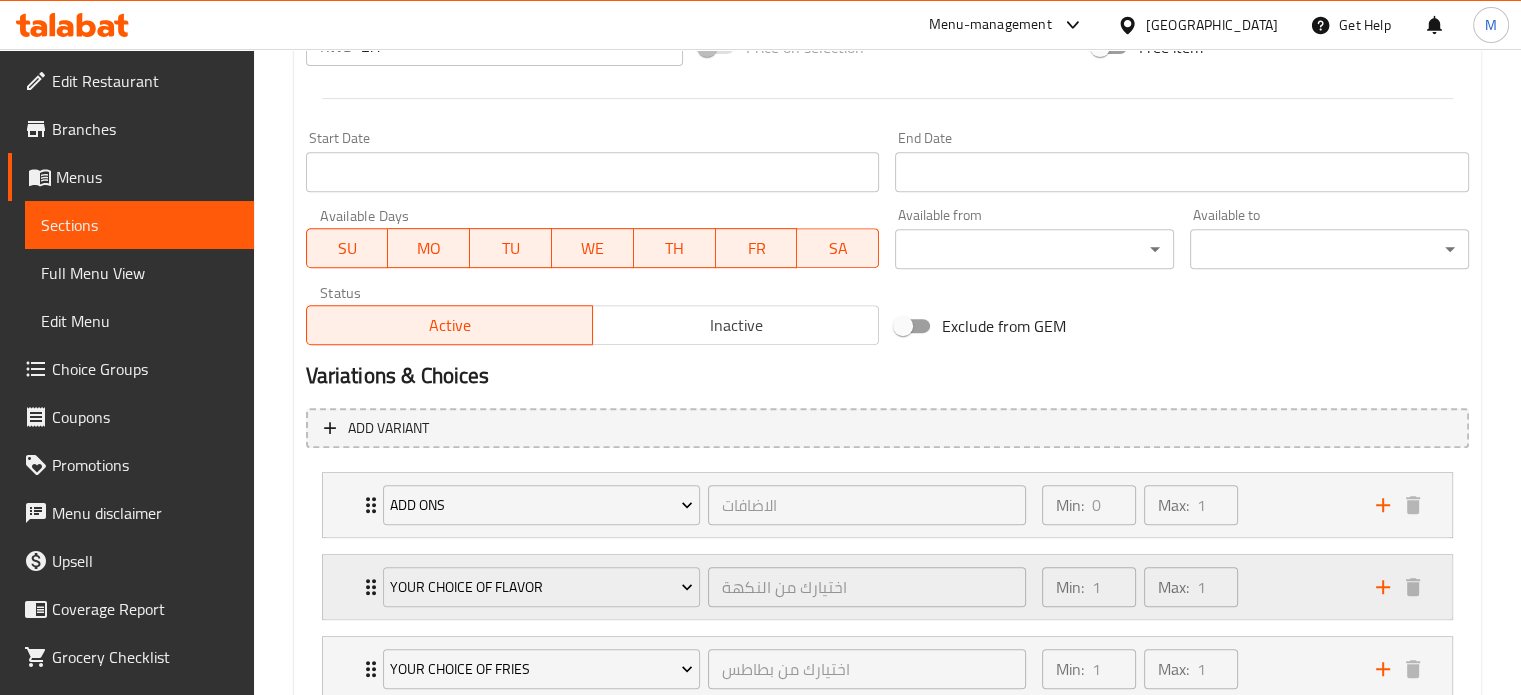 click on "Min: 1 ​ Max: 1 ​" at bounding box center (1197, 587) 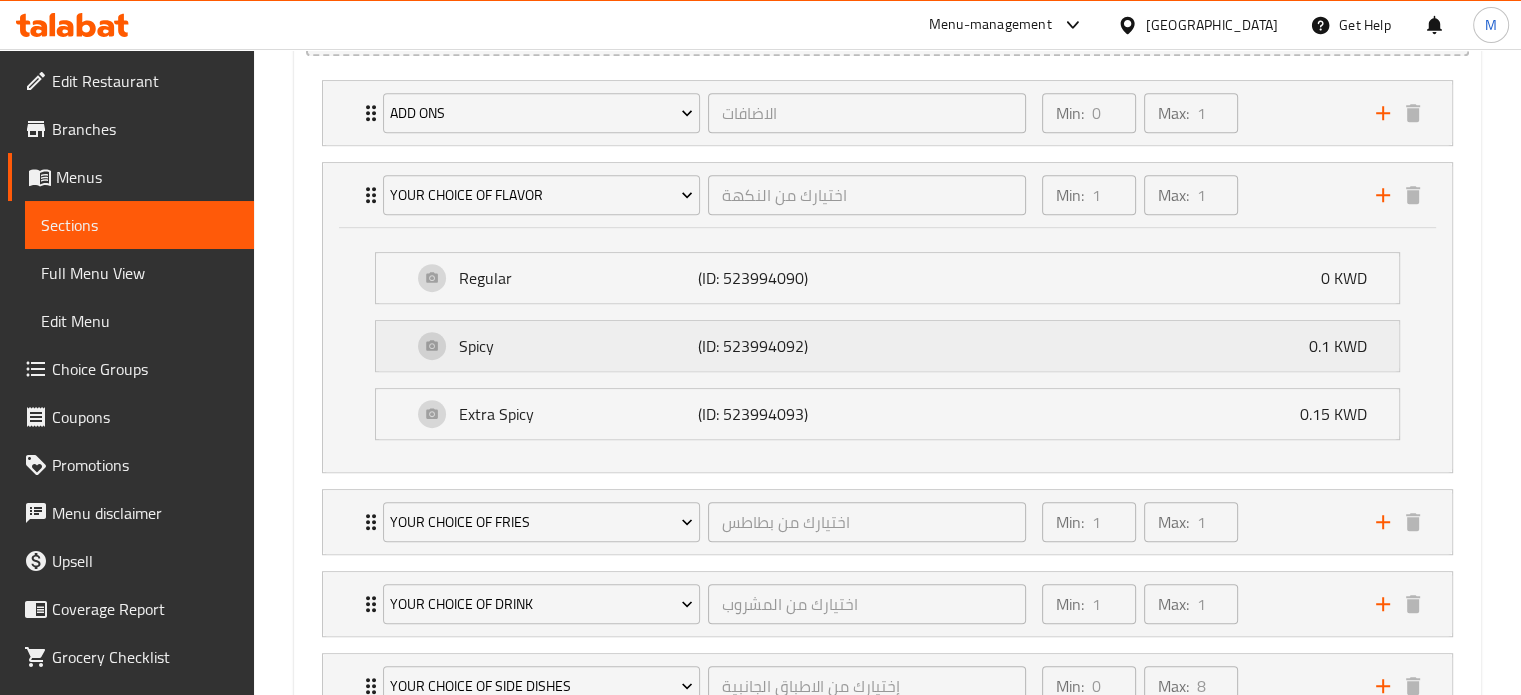 scroll, scrollTop: 1200, scrollLeft: 0, axis: vertical 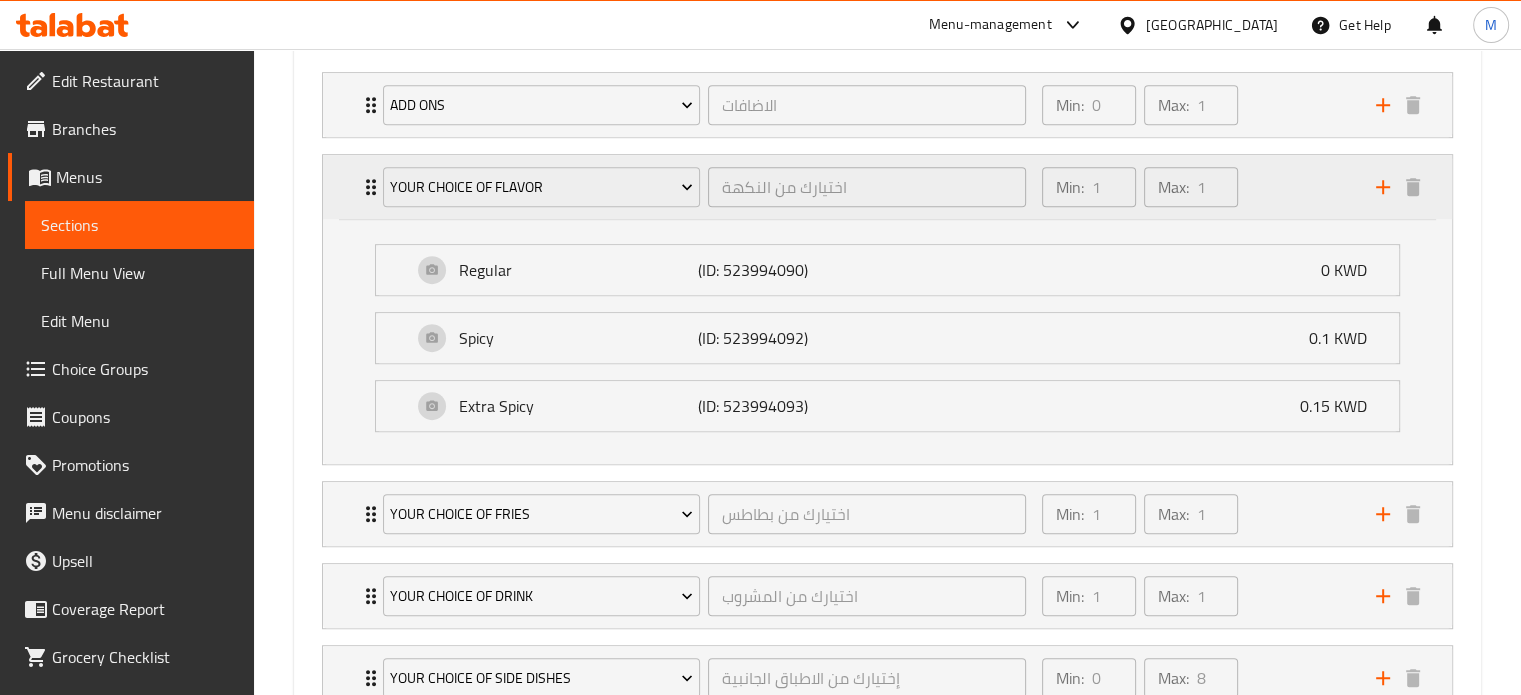 click on "Min: 1 ​ Max: 1 ​" at bounding box center (1197, 187) 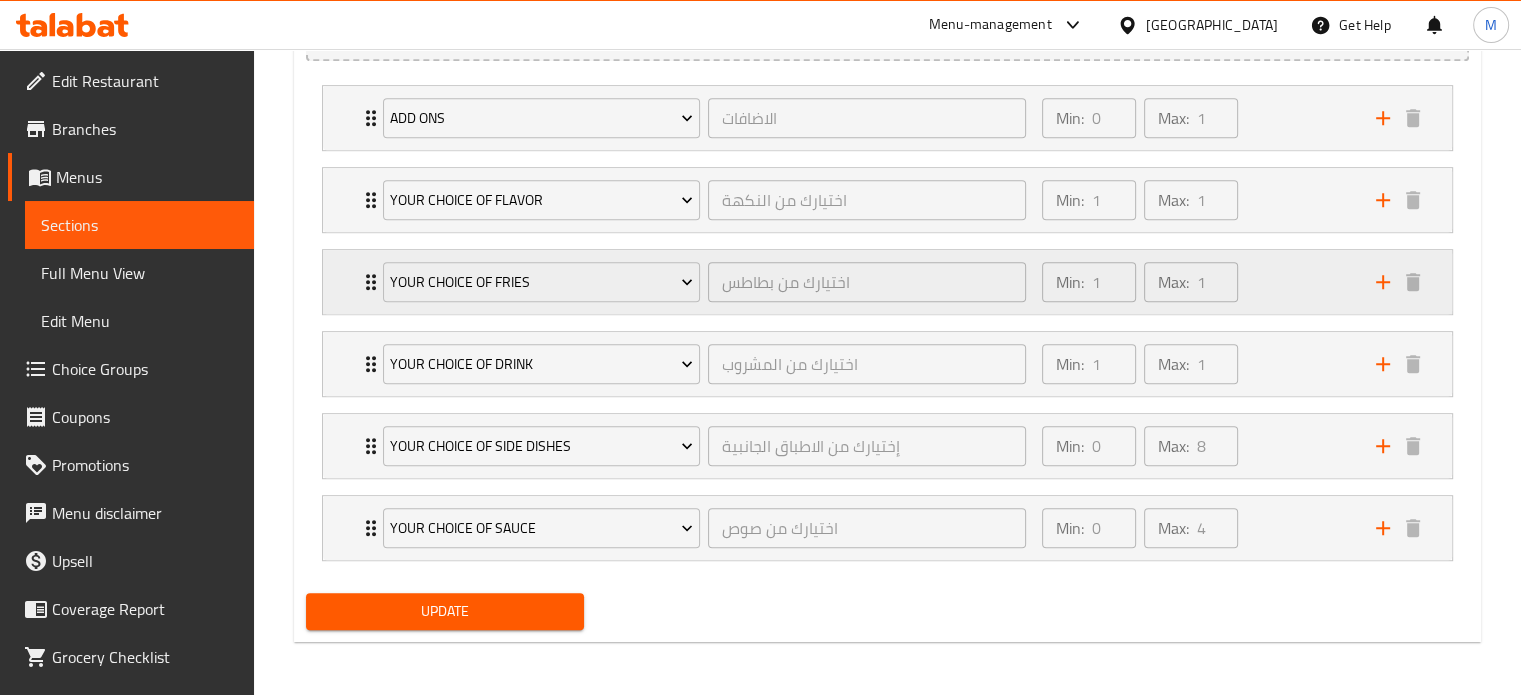 click on "Min: 1 ​ Max: 1 ​" at bounding box center [1197, 282] 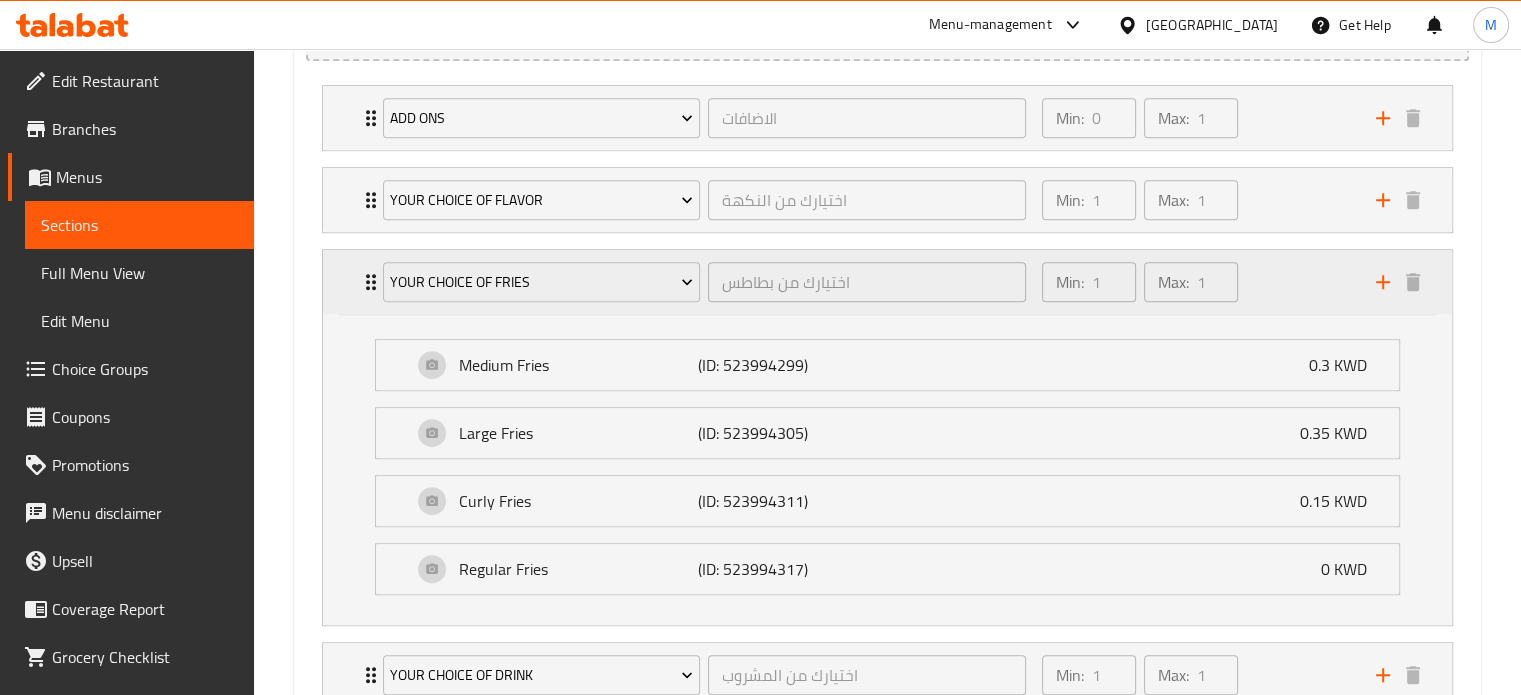 scroll, scrollTop: 1200, scrollLeft: 0, axis: vertical 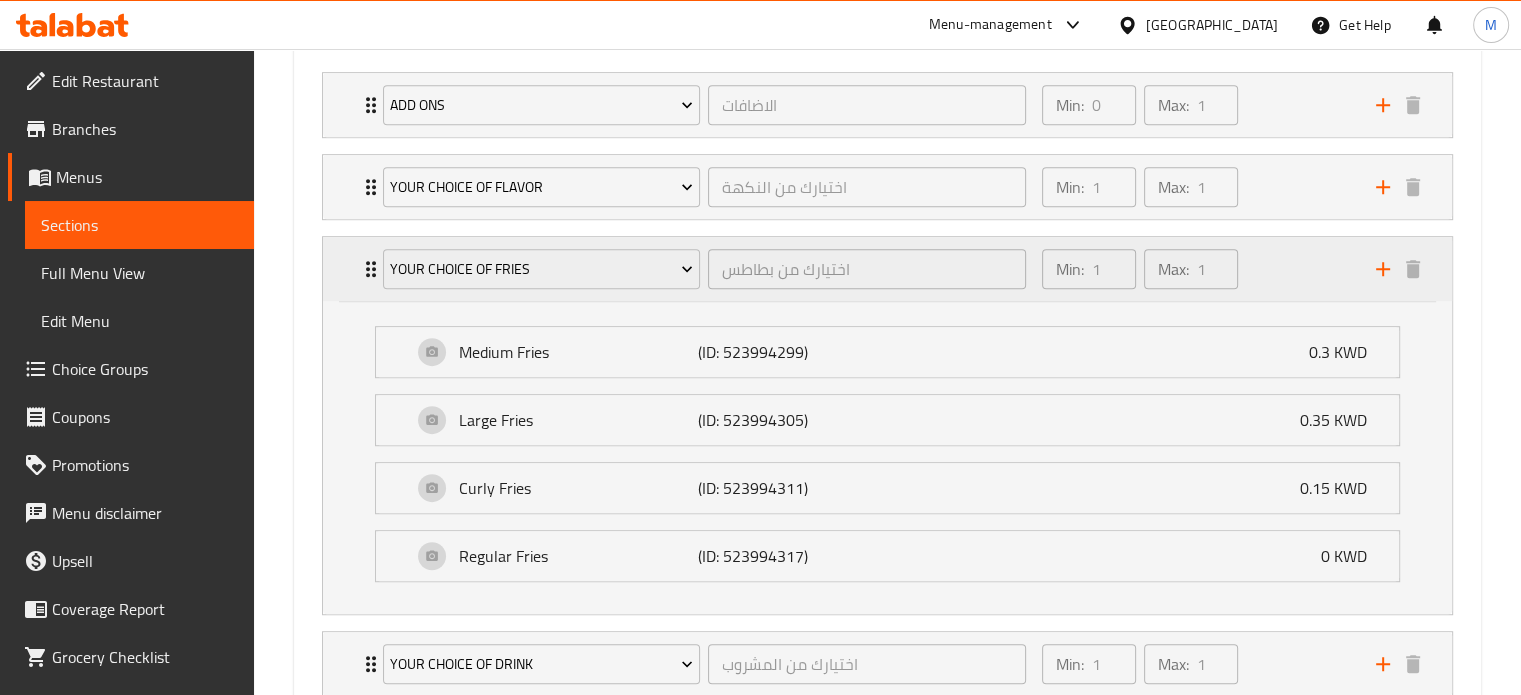 click on "Min: 1 ​ Max: 1 ​" at bounding box center [1197, 269] 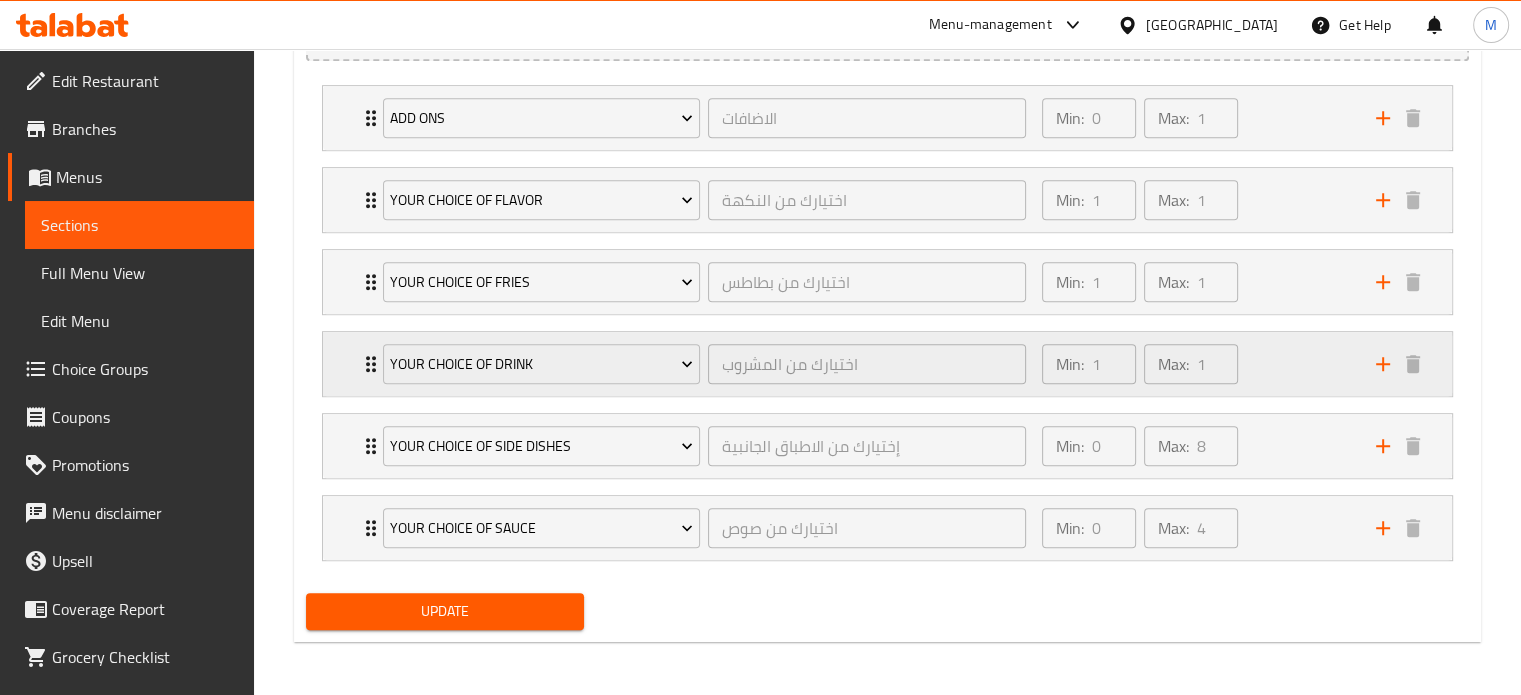 click on "Min: 1 ​ Max: 1 ​" at bounding box center (1197, 364) 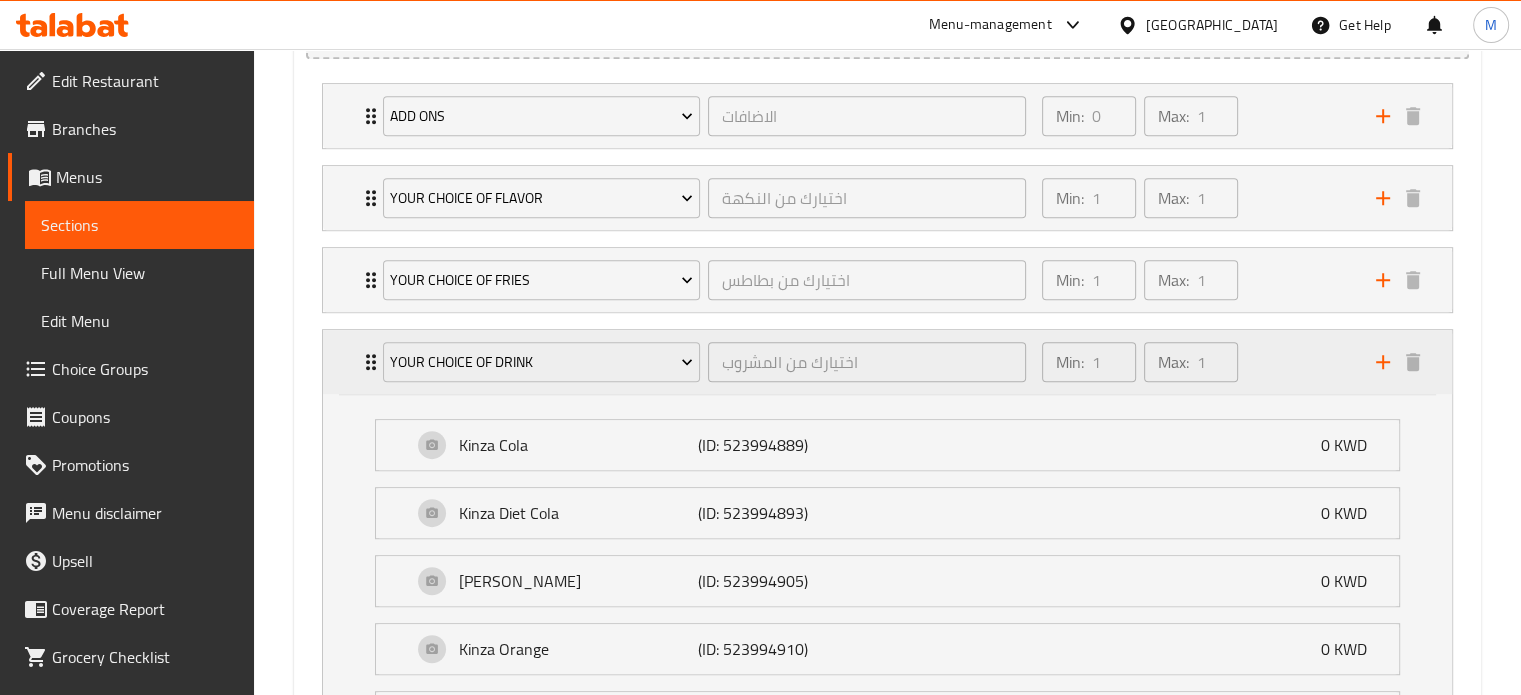 scroll, scrollTop: 1200, scrollLeft: 0, axis: vertical 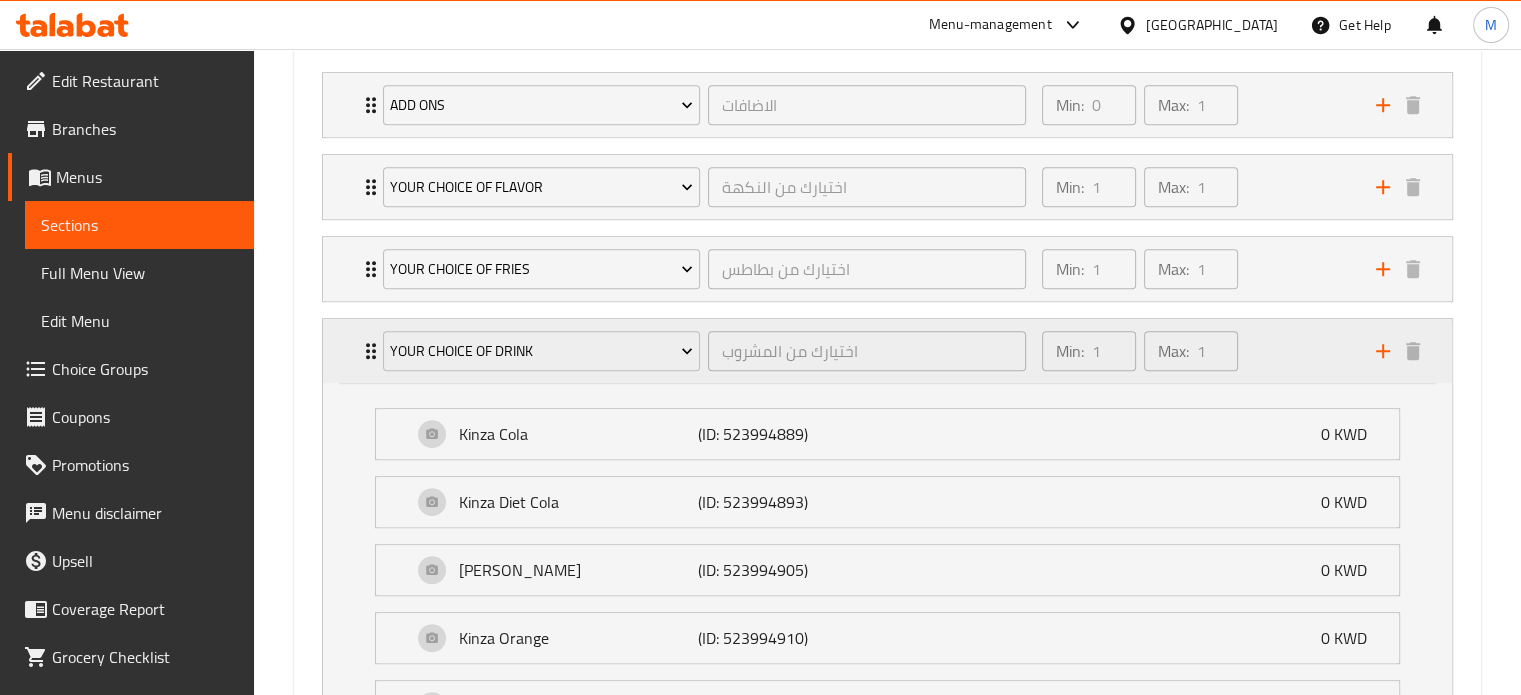 click on "Min: 1 ​ Max: 1 ​" at bounding box center (1197, 351) 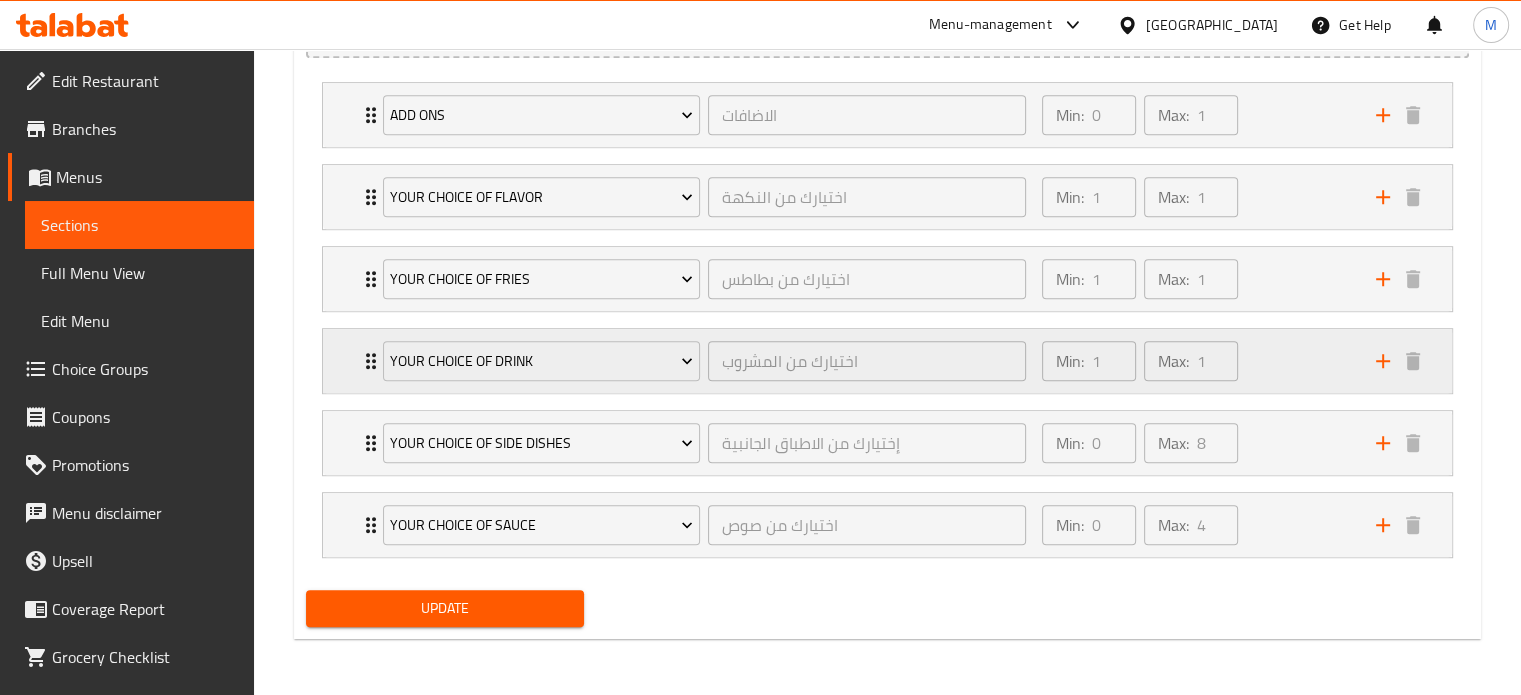 scroll, scrollTop: 1187, scrollLeft: 0, axis: vertical 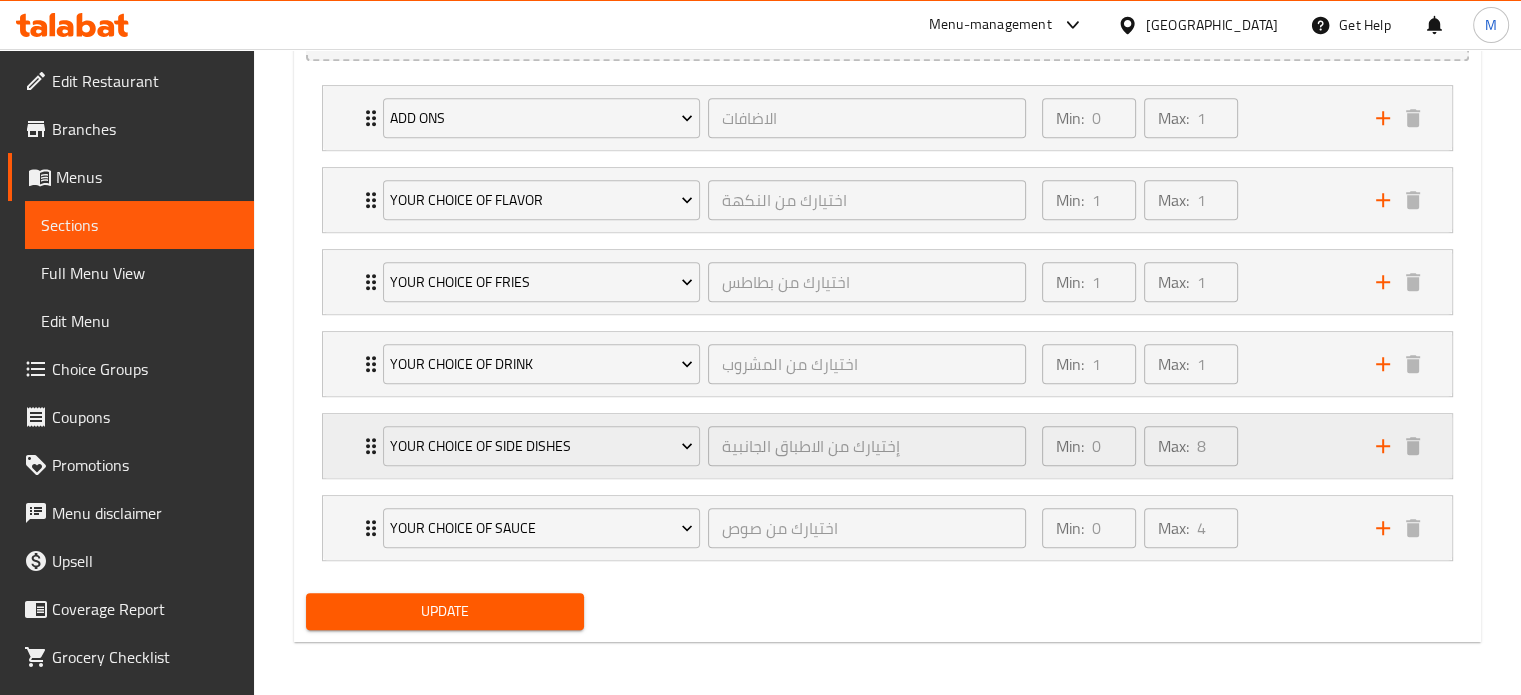 click on "Min: 0 ​ Max: 8 ​" at bounding box center [1197, 446] 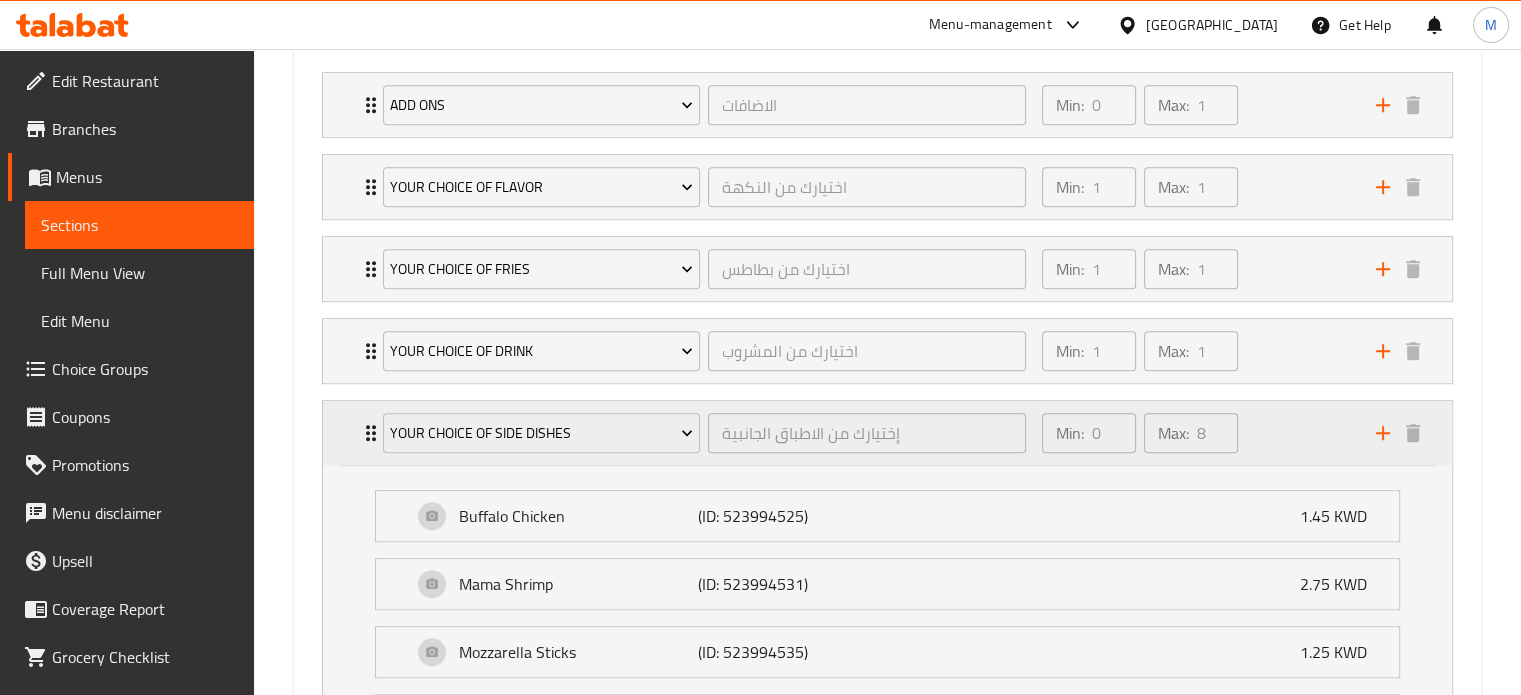 click on "Min: 0 ​ Max: 8 ​" at bounding box center [1197, 433] 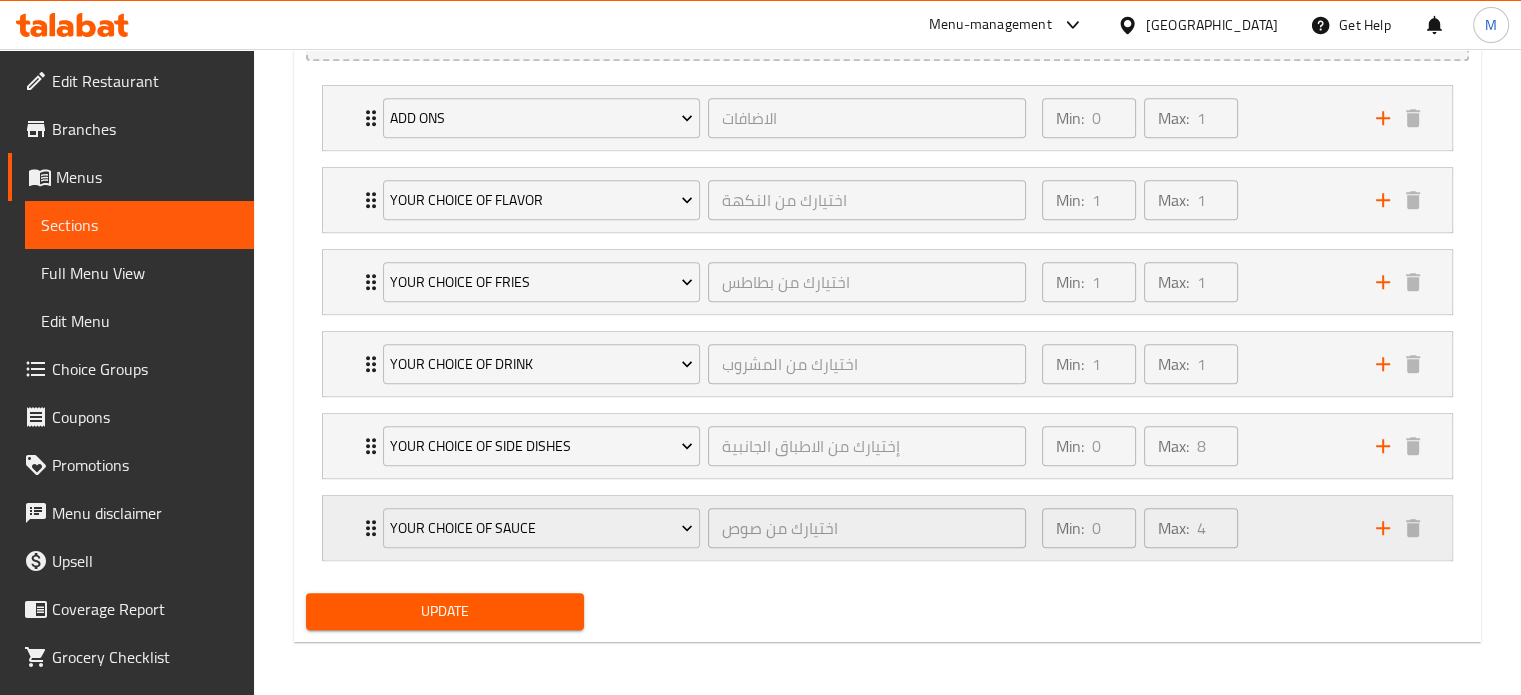 click on "Min: 0 ​ Max: 4 ​" at bounding box center (1197, 528) 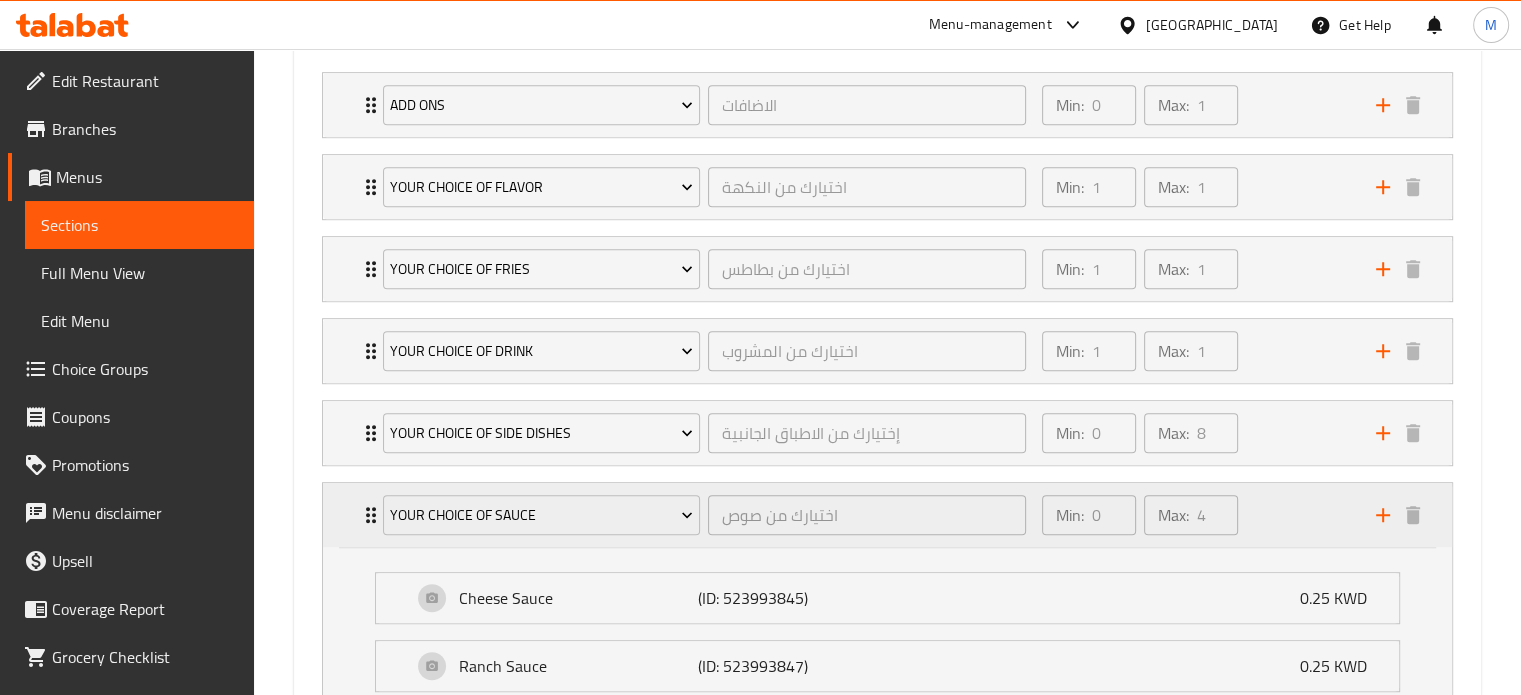 scroll, scrollTop: 1498, scrollLeft: 0, axis: vertical 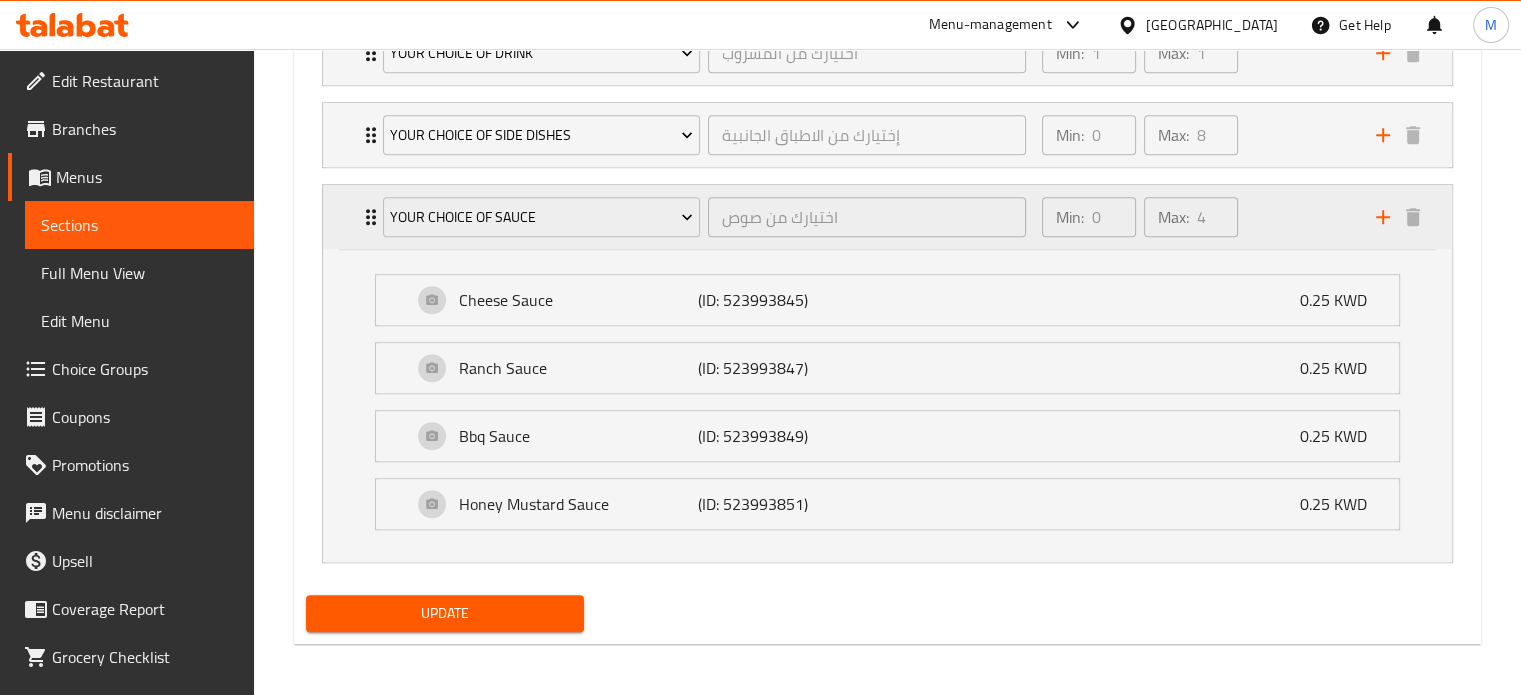 click on "Min: 0 ​ Max: 4 ​" at bounding box center [1197, 217] 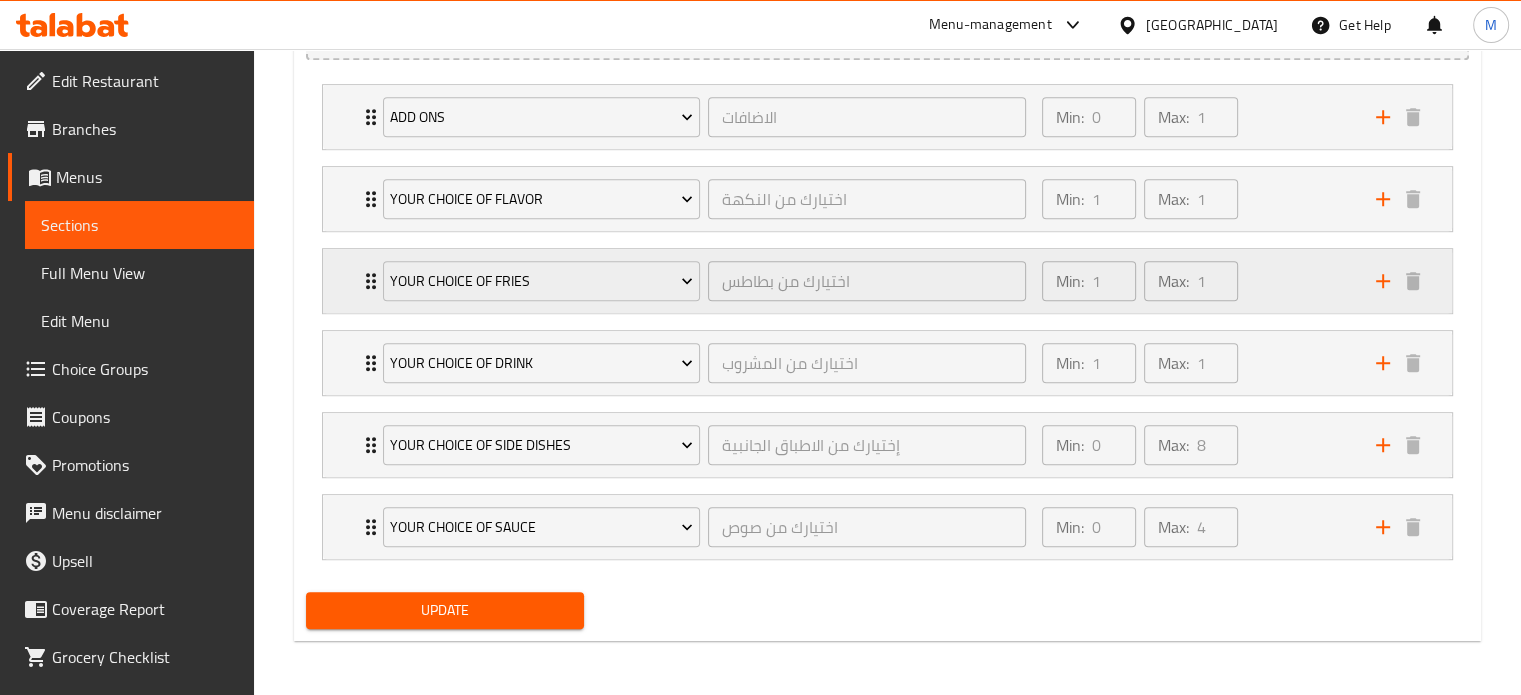 type on "اختيارك من المشروب" 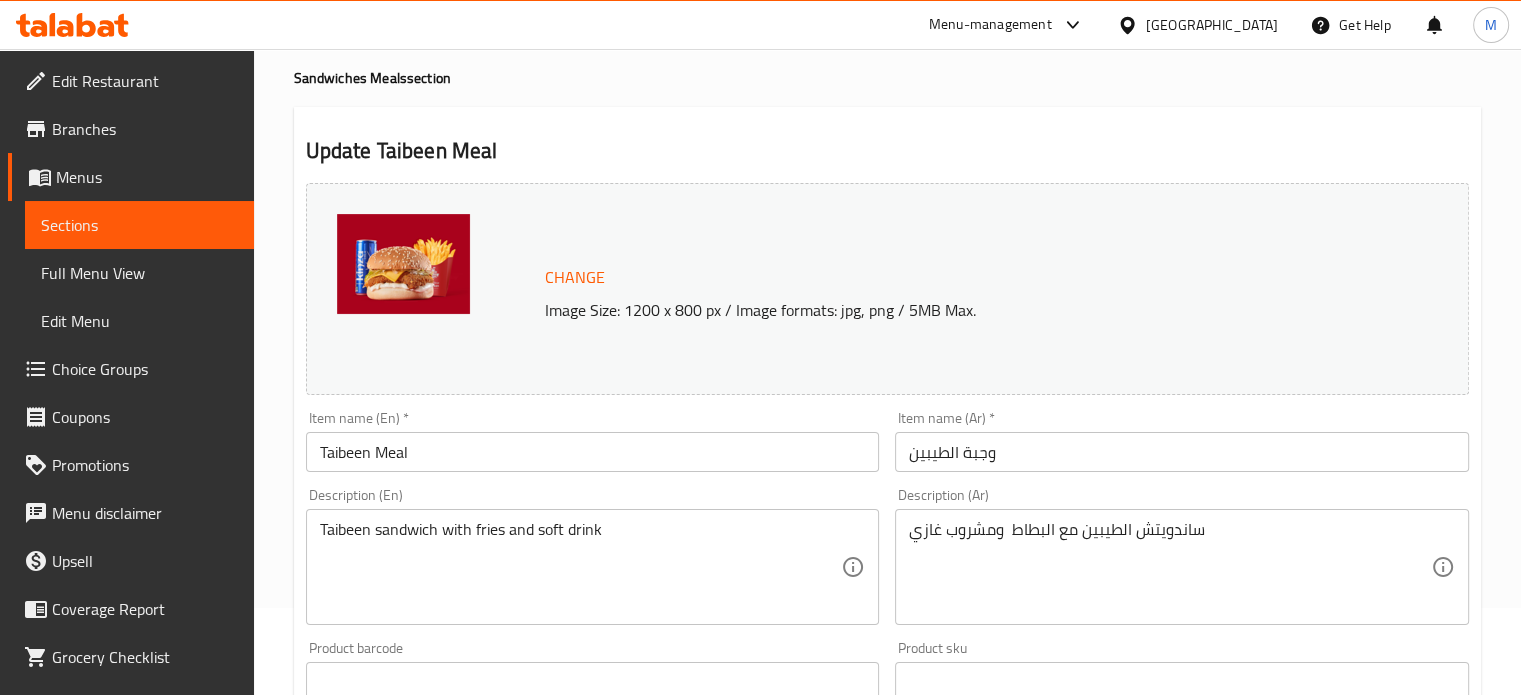 scroll, scrollTop: 0, scrollLeft: 0, axis: both 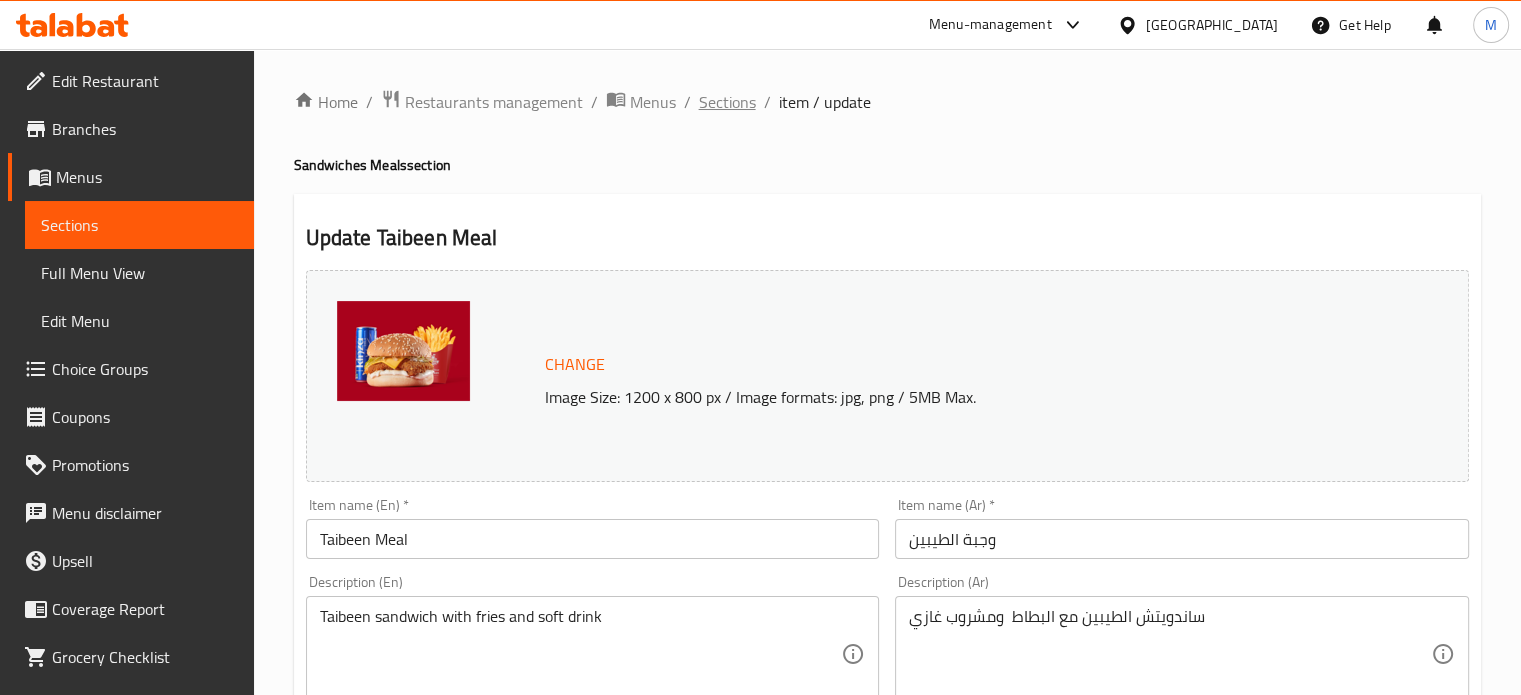 click on "Sections" at bounding box center (727, 102) 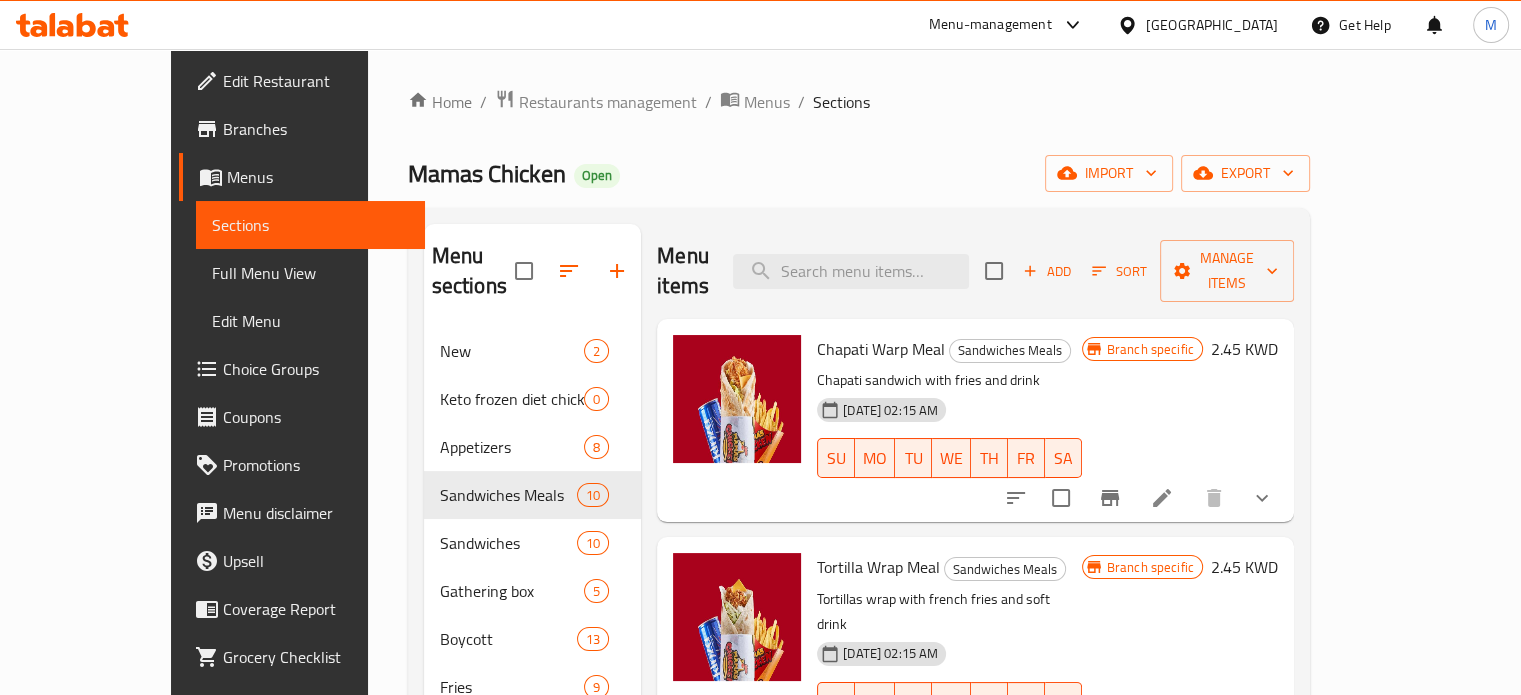 click on "Home / Restaurants management / Menus / Sections Mamas Chicken Open import export Menu sections New 2 Keto frozen diet chicken 0 Appetizers 8 Sandwiches Meals 10 Sandwiches 10 Gathering box 5 Boycott 13 Fries 9 Warp Sandwiches  0 Warp Sandwiches Meal 0 Combo meal 5 Fried Chicken  3 Sliders 4 Kids Meals 5 Salads 3 Sweets 2 Sauces 4 Drinks 9 Frozen Food 0 Rice  0 Grilled Chicken  0 [DATE] Meals 0 Menu items Add Sort Manage items Chapati Warp Meal   Sandwiches Meals Chapati sandwich with fries and drink [DATE] 02:15 AM SU MO TU WE TH FR [PERSON_NAME] specific 2.45   KWD Tortilla Wrap Meal   Sandwiches Meals Tortillas wrap with french fries and soft drink [DATE] 02:15 AM SU MO TU WE TH FR [PERSON_NAME] specific 2.45   KWD Golden Fillet Meal   Sandwiches Meals Golden fillet with  fries and soft drink [DATE] 02:15 AM SU MO TU WE TH FR [PERSON_NAME] specific 2.85   KWD Turkey Fillet Meal   Sandwiches Meals Turkey fillet sandwich with fries and soft drink [DATE] 02:15 AM SU MO TU WE TH FR [PERSON_NAME] specific" at bounding box center (859, 748) 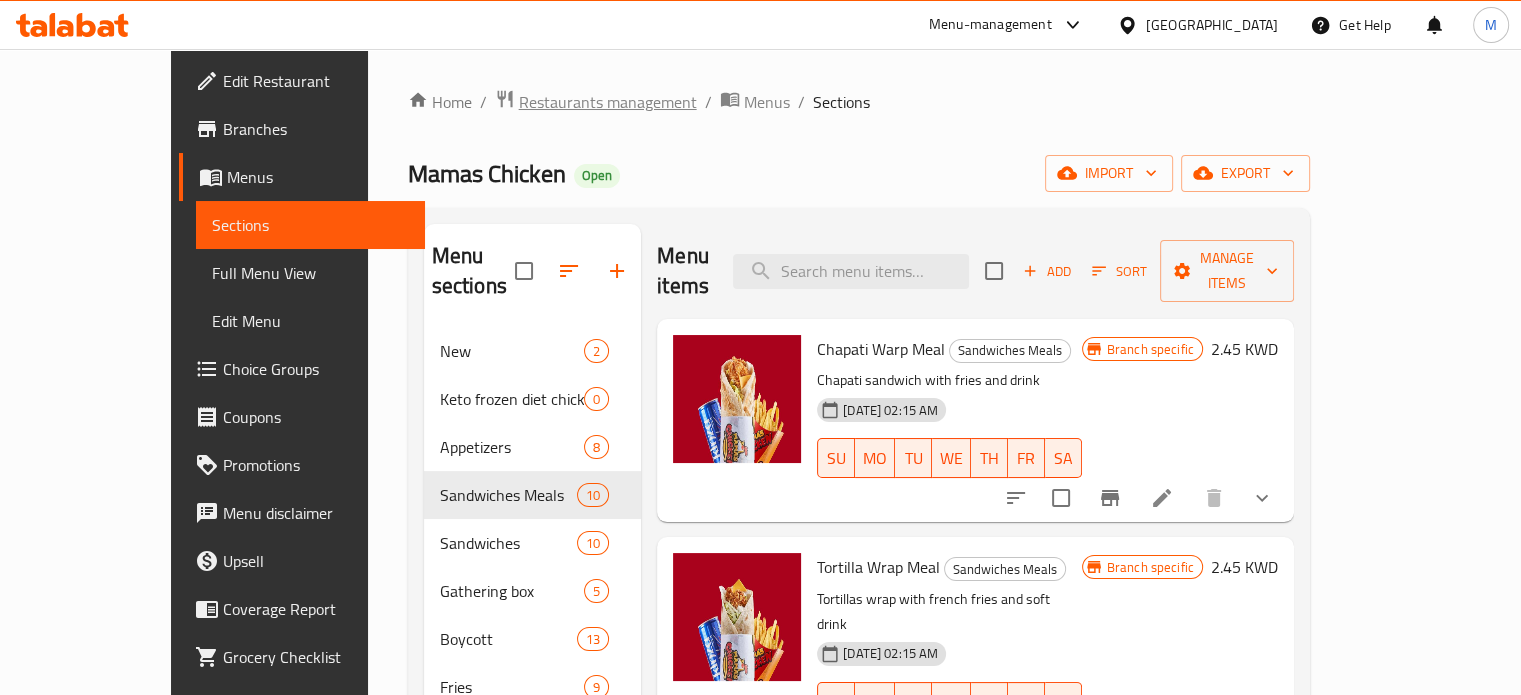 click on "Restaurants management" at bounding box center [608, 102] 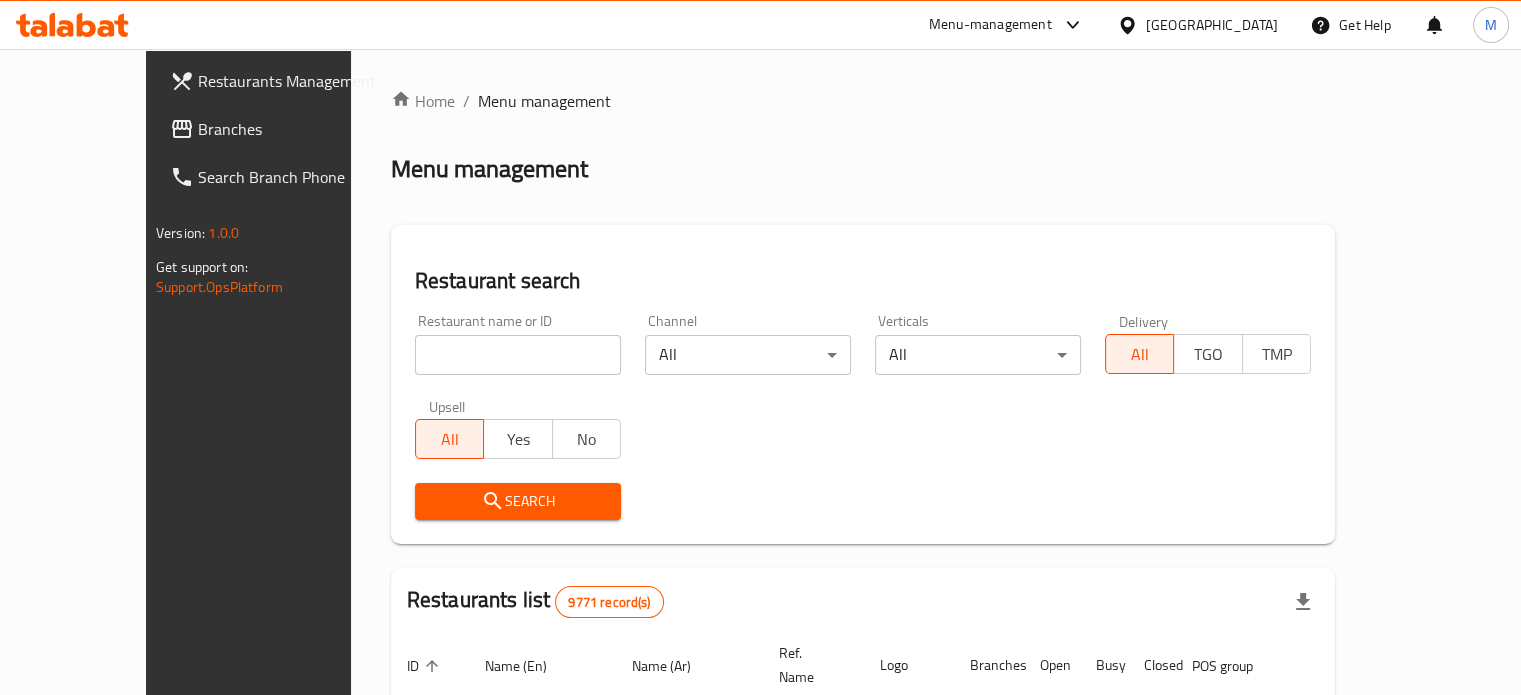 click on "Menu-management" at bounding box center (990, 25) 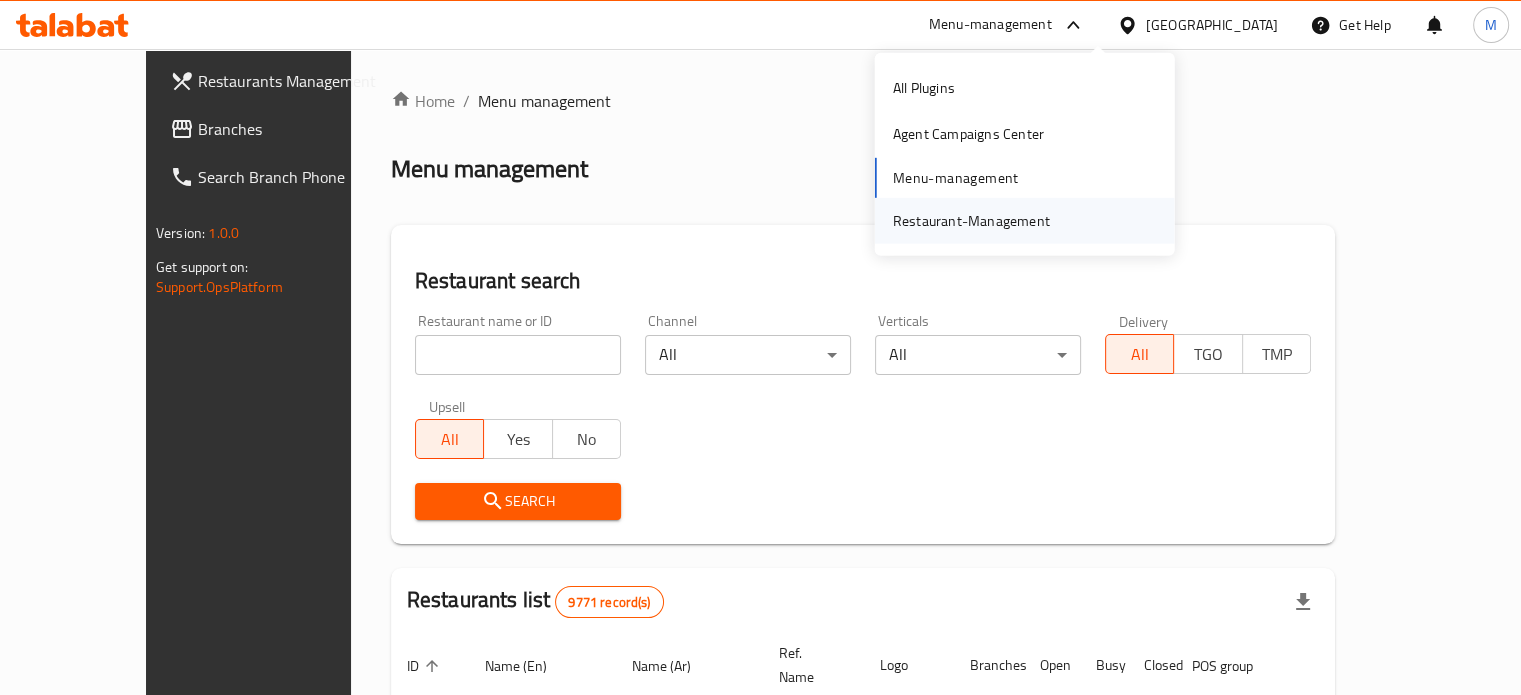 click on "Restaurant-Management" at bounding box center (971, 221) 